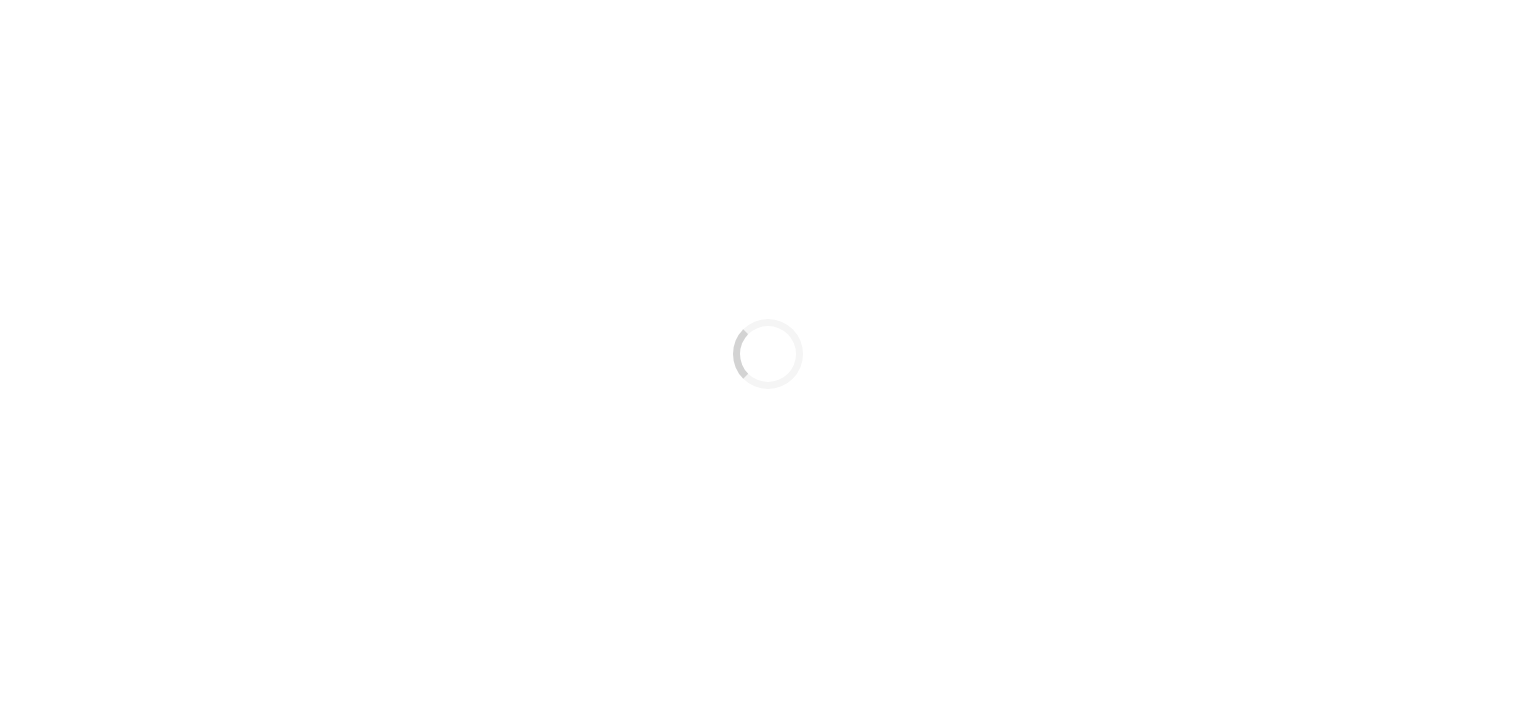 scroll, scrollTop: 0, scrollLeft: 0, axis: both 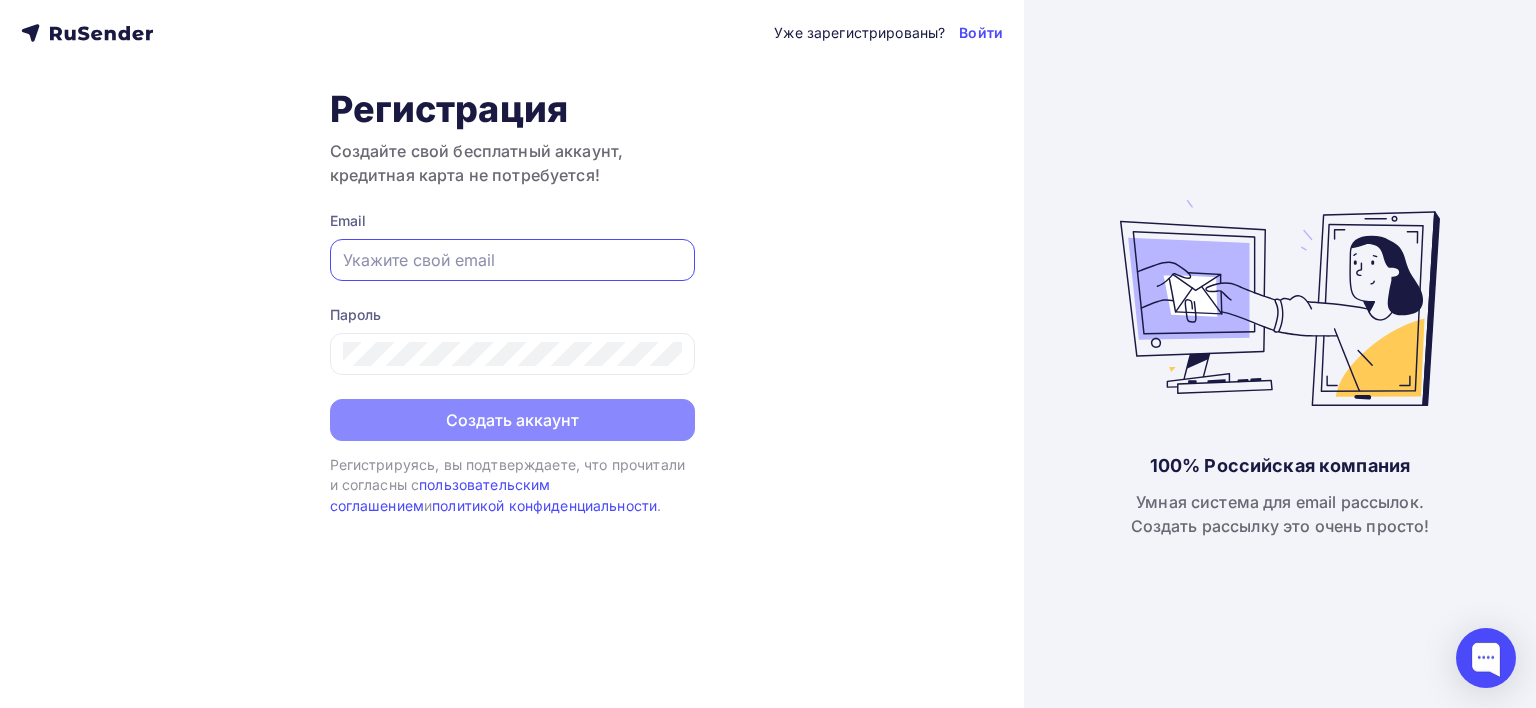 click at bounding box center (512, 260) 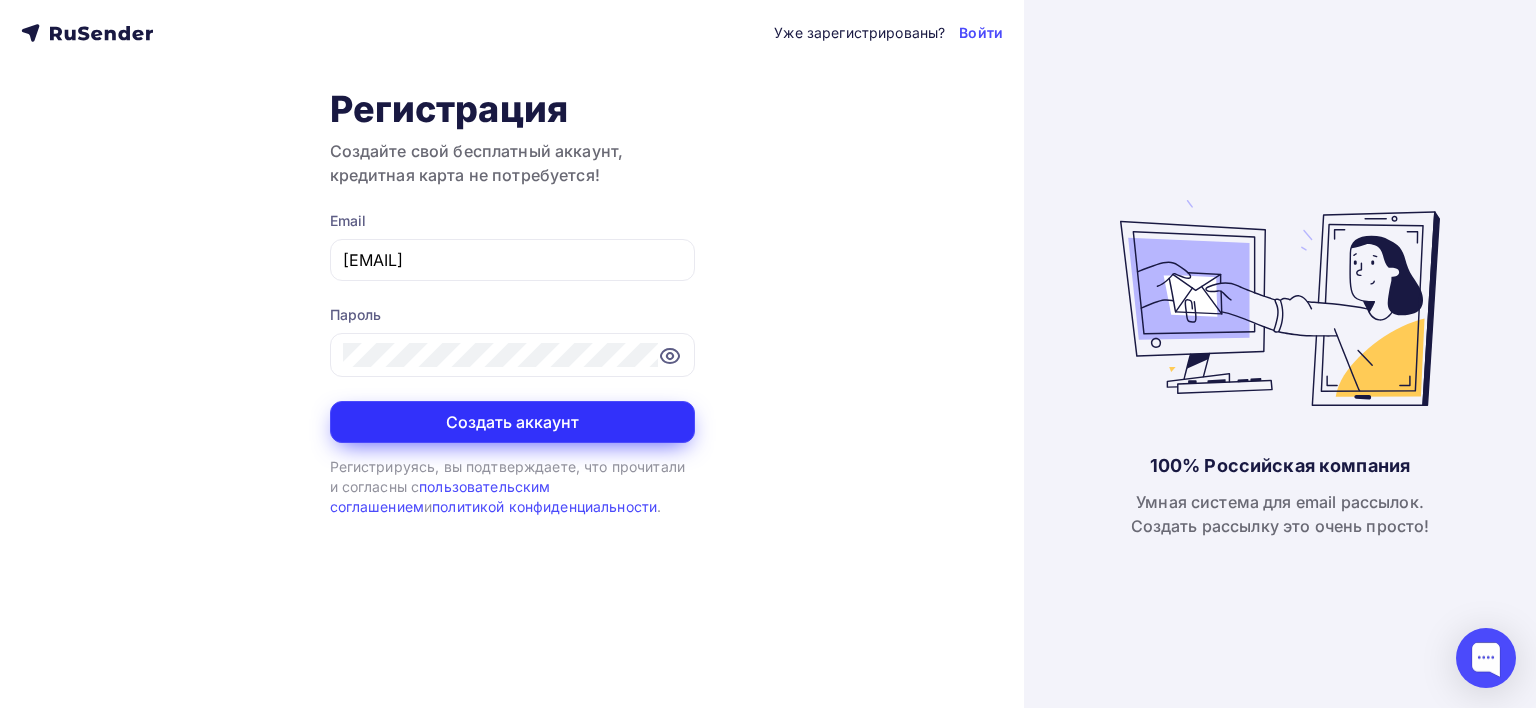click on "Создать аккаунт" at bounding box center [512, 422] 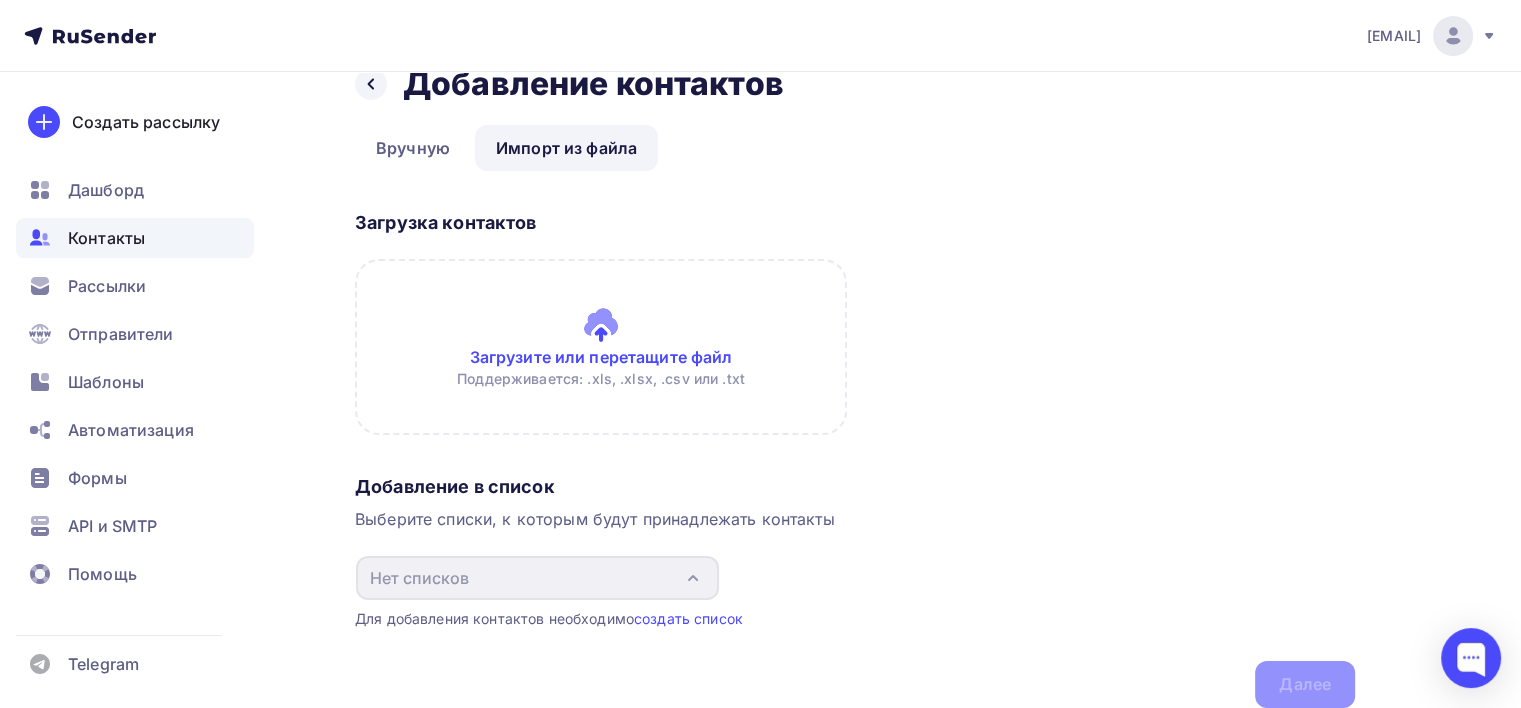 scroll, scrollTop: 119, scrollLeft: 0, axis: vertical 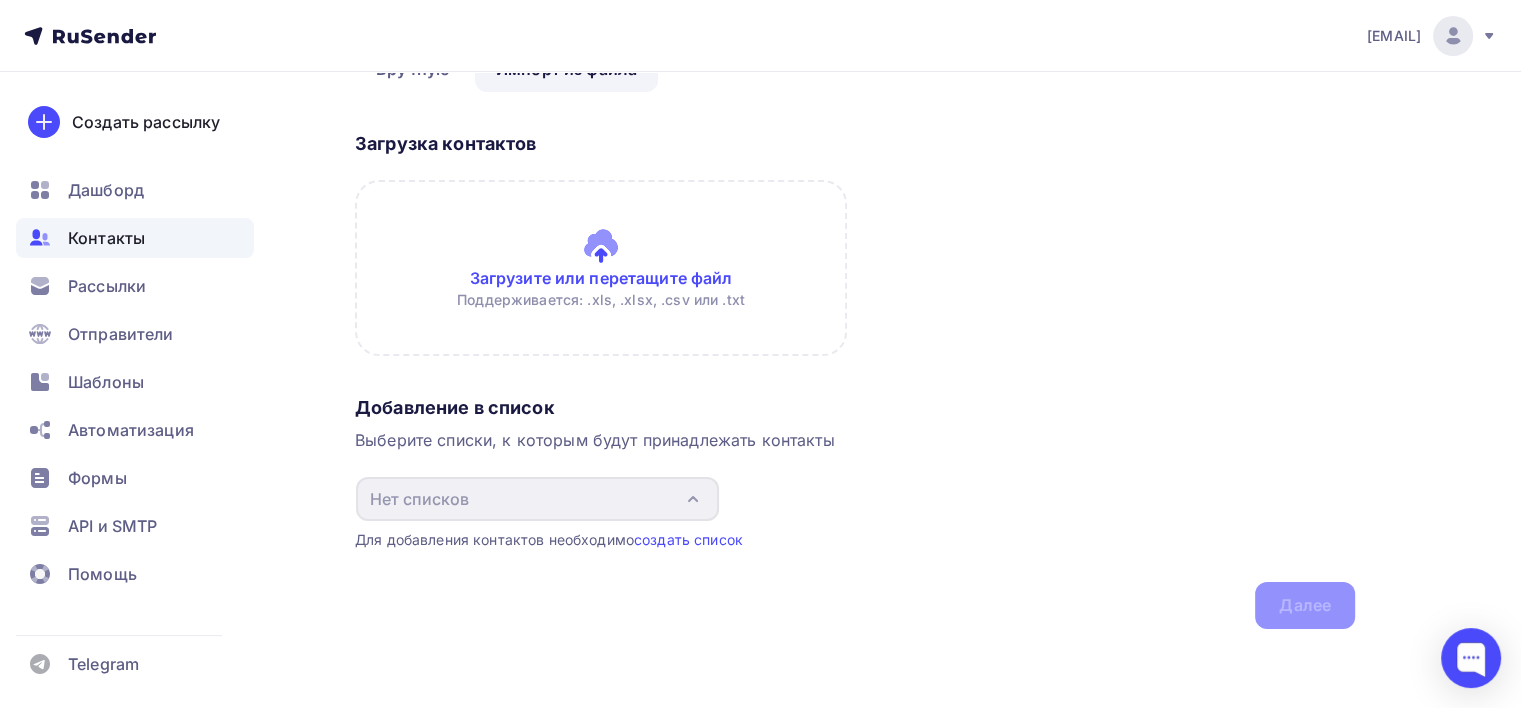 click at bounding box center [601, 268] 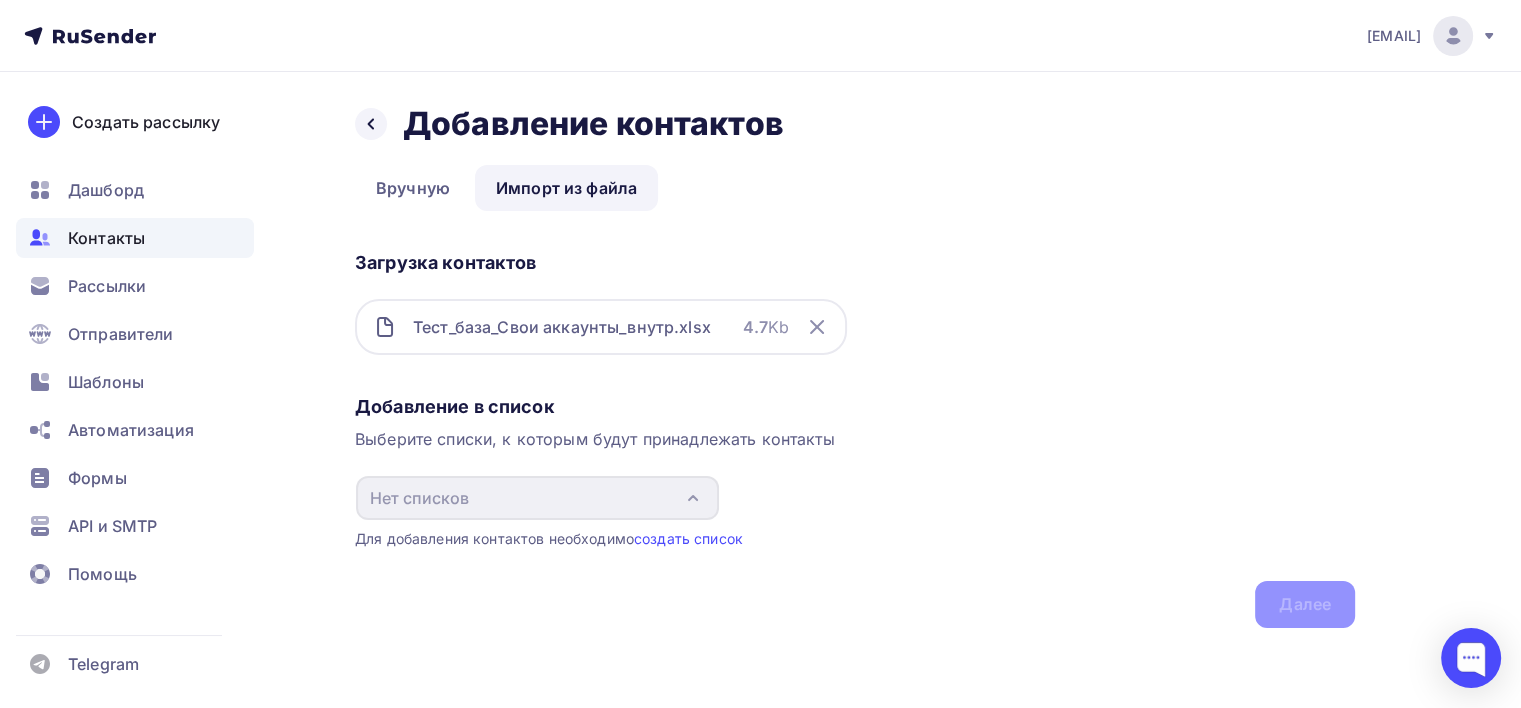 scroll, scrollTop: 0, scrollLeft: 0, axis: both 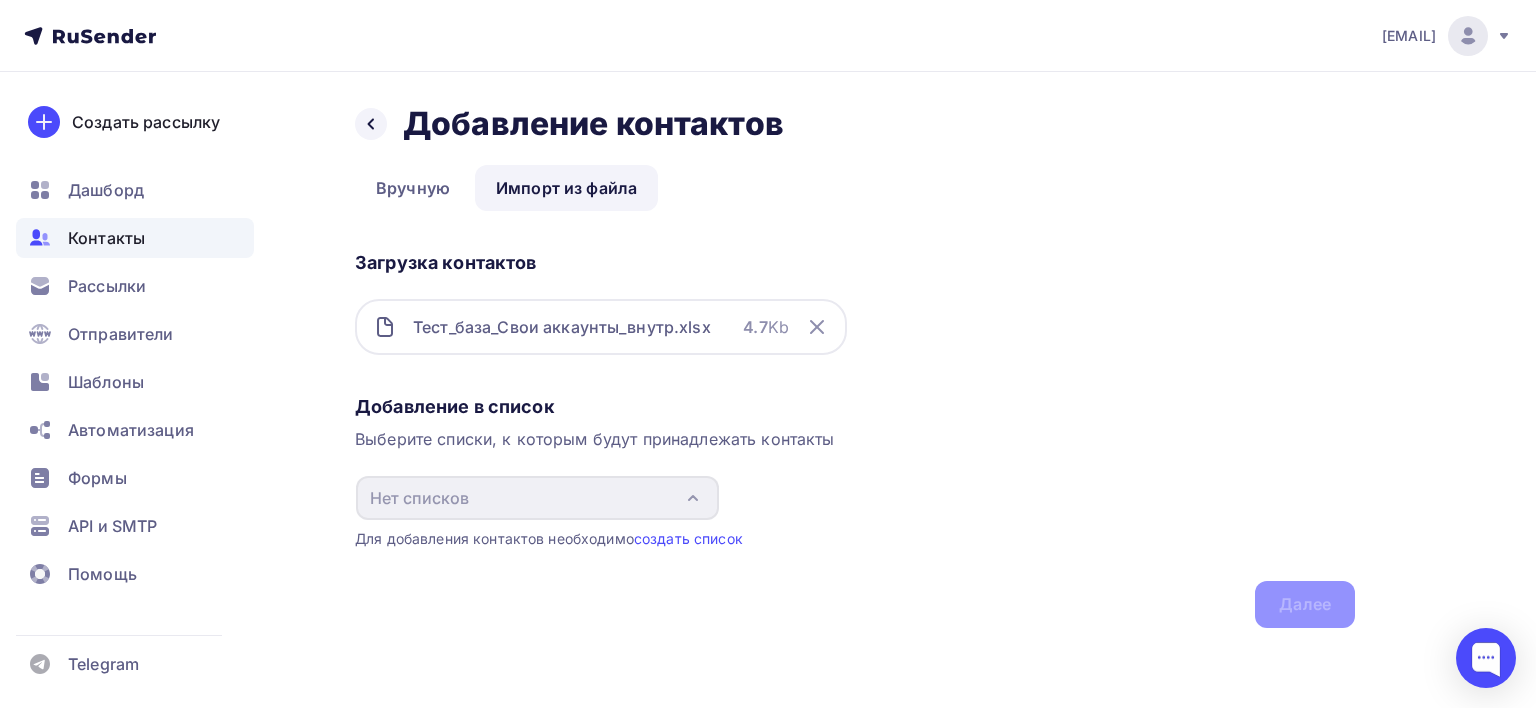 click on "Добавление в список
Выберите списки, к которым будут принадлежать контакты
Нет списков
Создать список
Для добавления контактов необходимо  создать список     Далее" at bounding box center (855, 507) 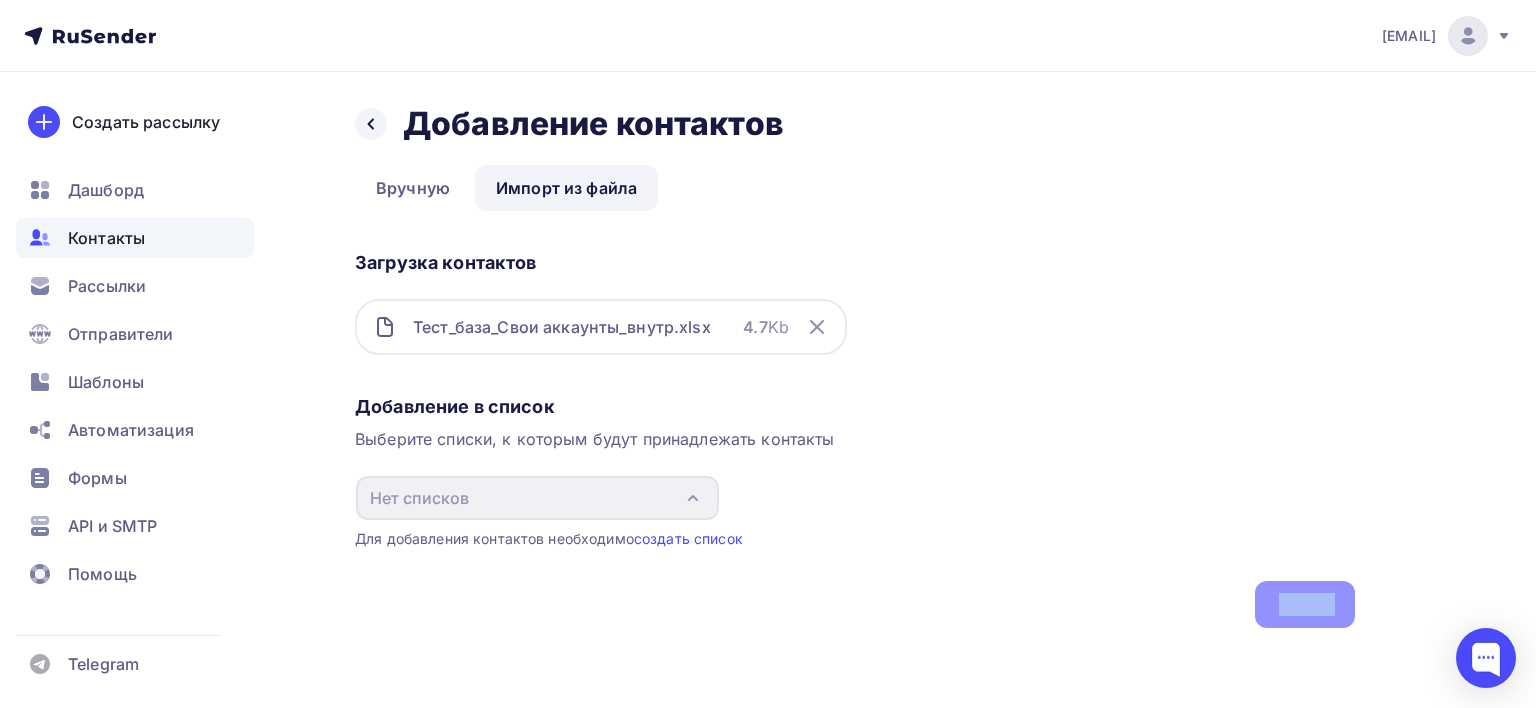 click on "Добавление в список
Выберите списки, к которым будут принадлежать контакты
Нет списков
Создать список
Для добавления контактов необходимо  создать список     Далее" at bounding box center [855, 507] 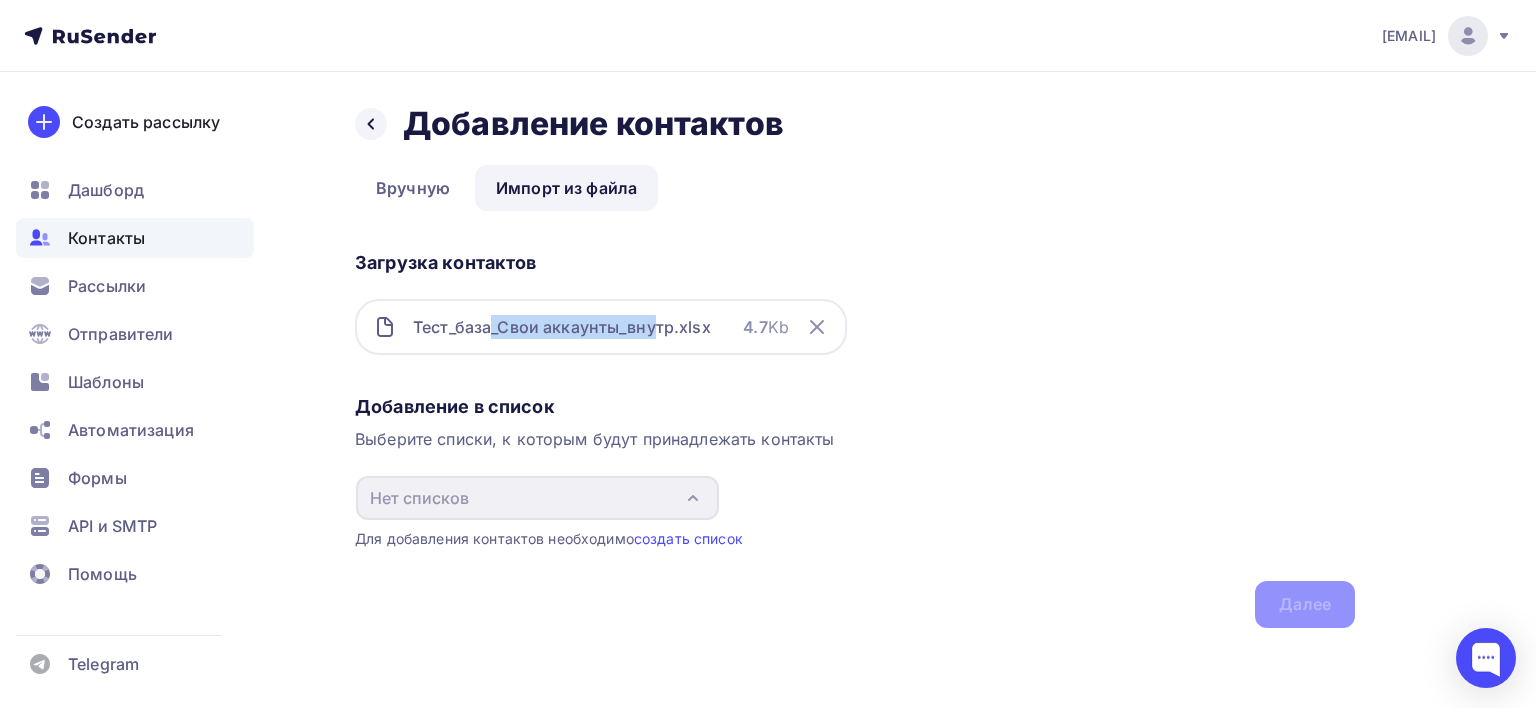 drag, startPoint x: 387, startPoint y: 331, endPoint x: 572, endPoint y: 366, distance: 188.28171 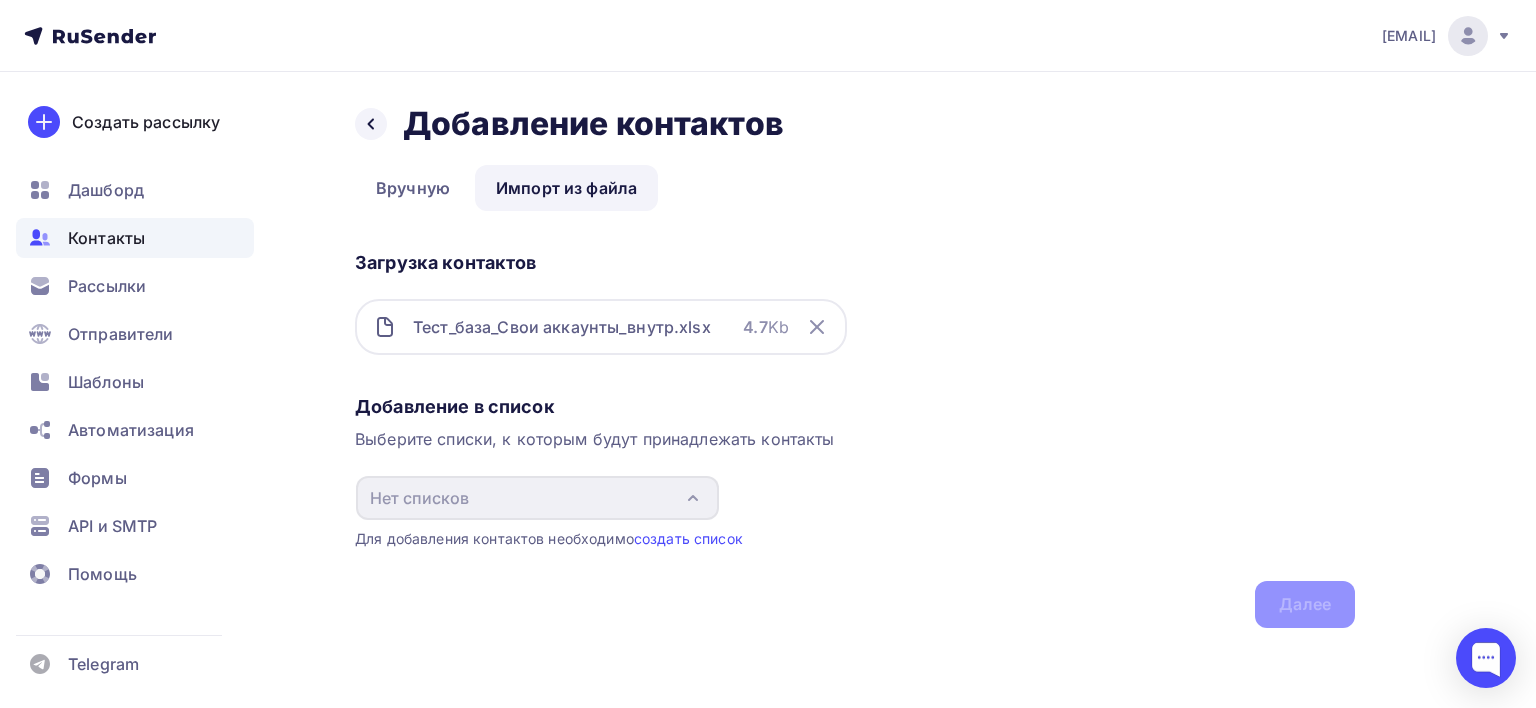 click at bounding box center (817, 327) 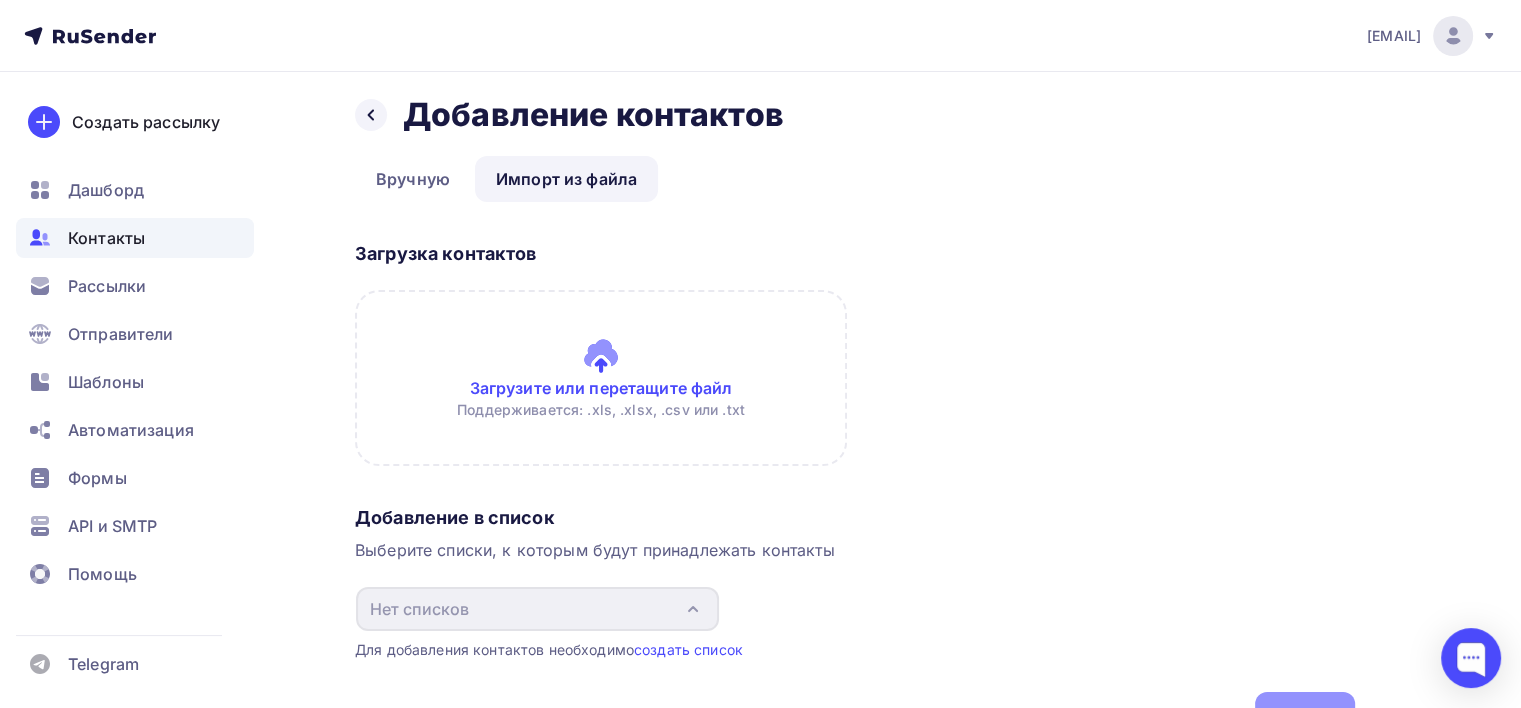 scroll, scrollTop: 5, scrollLeft: 0, axis: vertical 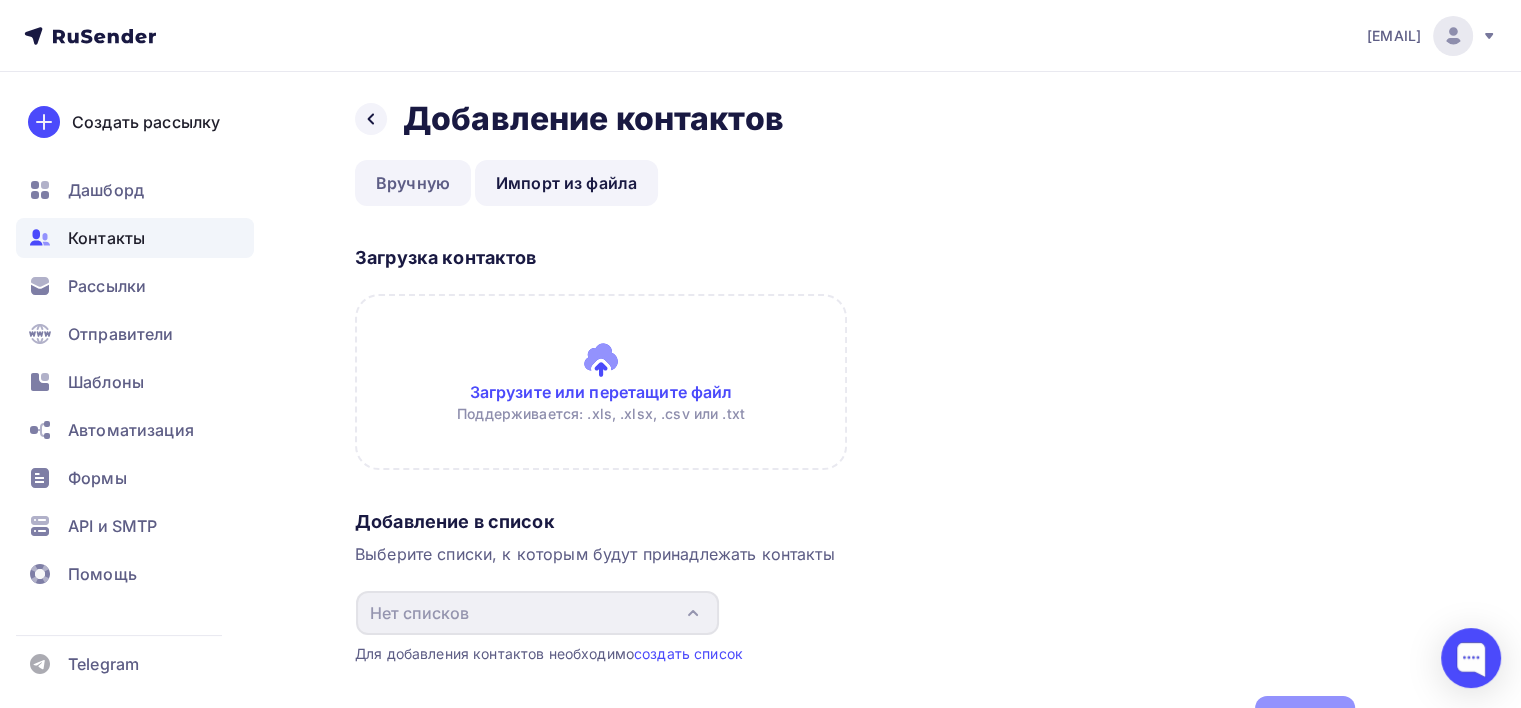 click on "Вручную" at bounding box center (413, 183) 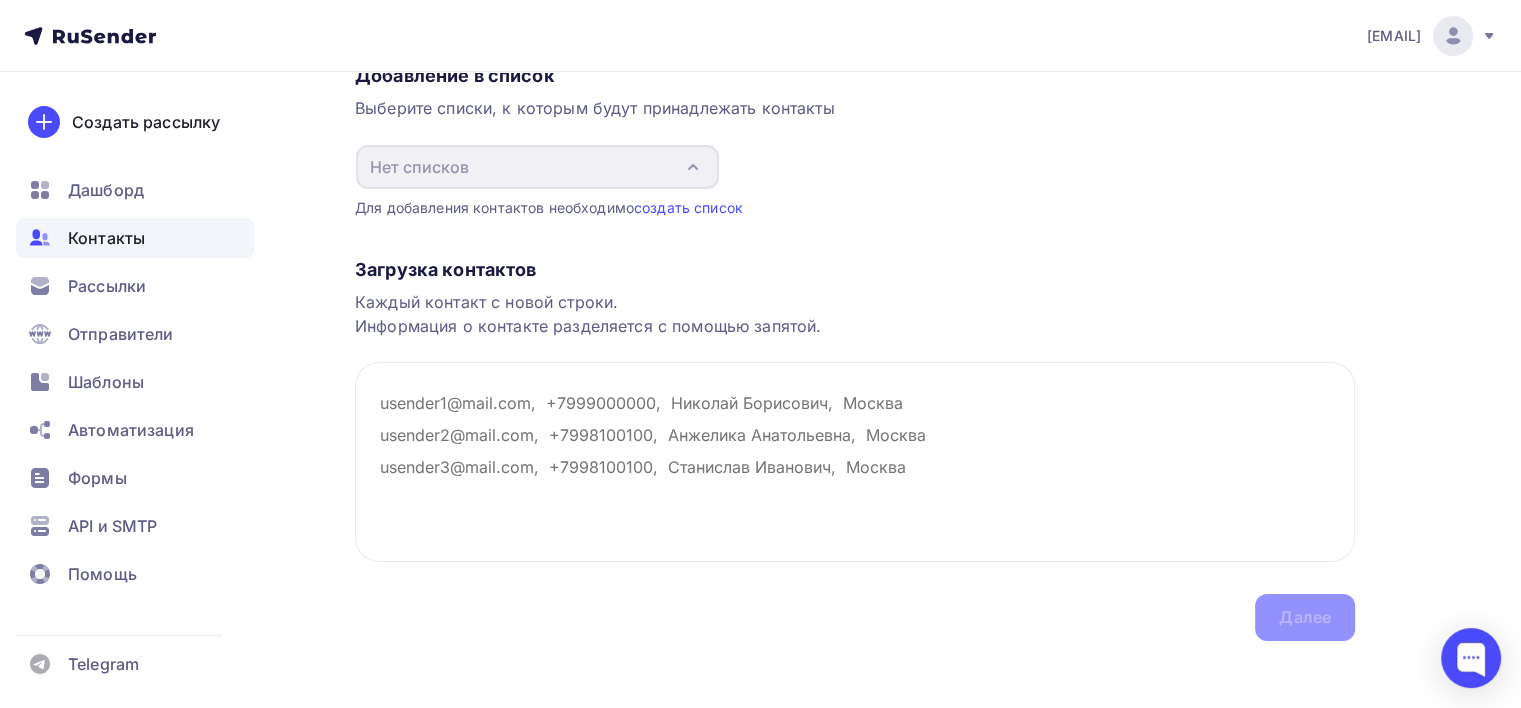 scroll, scrollTop: 188, scrollLeft: 0, axis: vertical 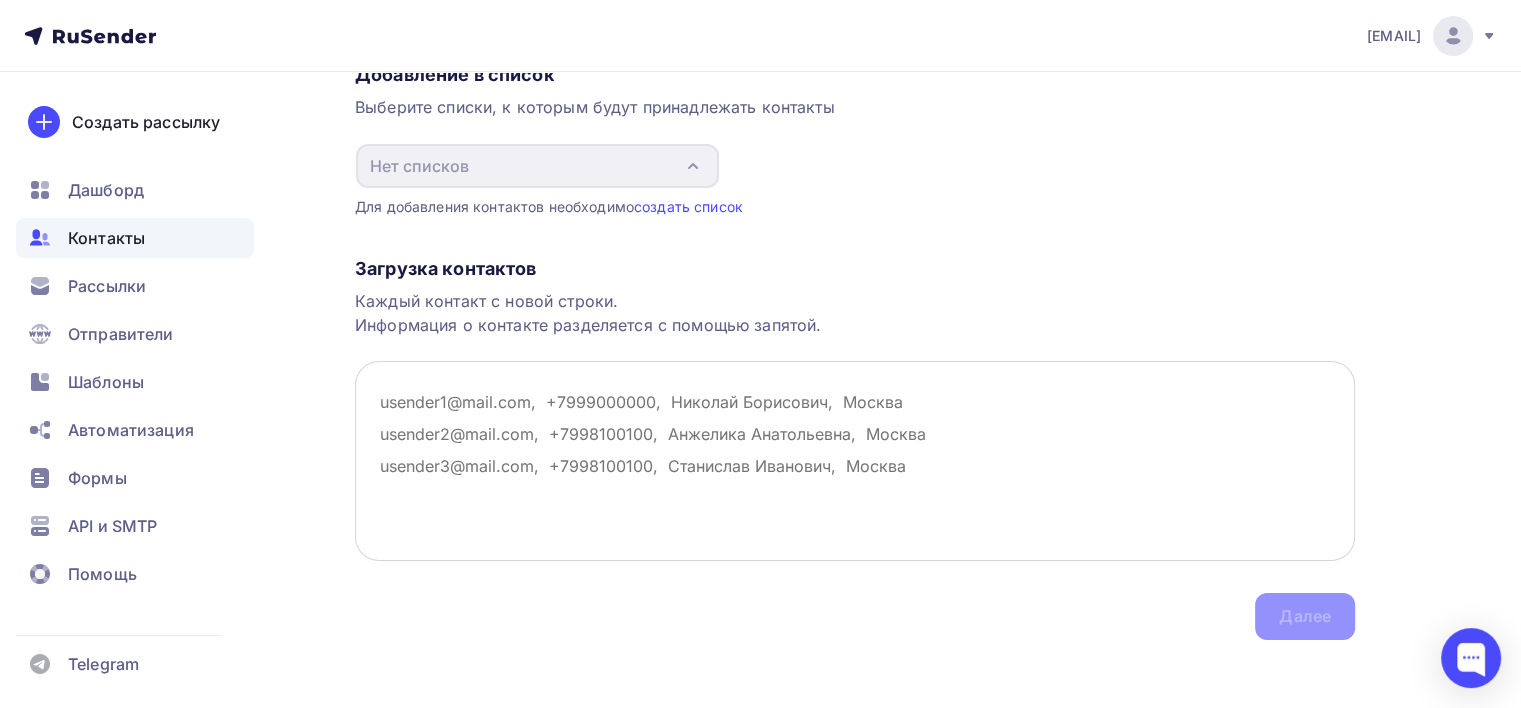 click at bounding box center [855, 461] 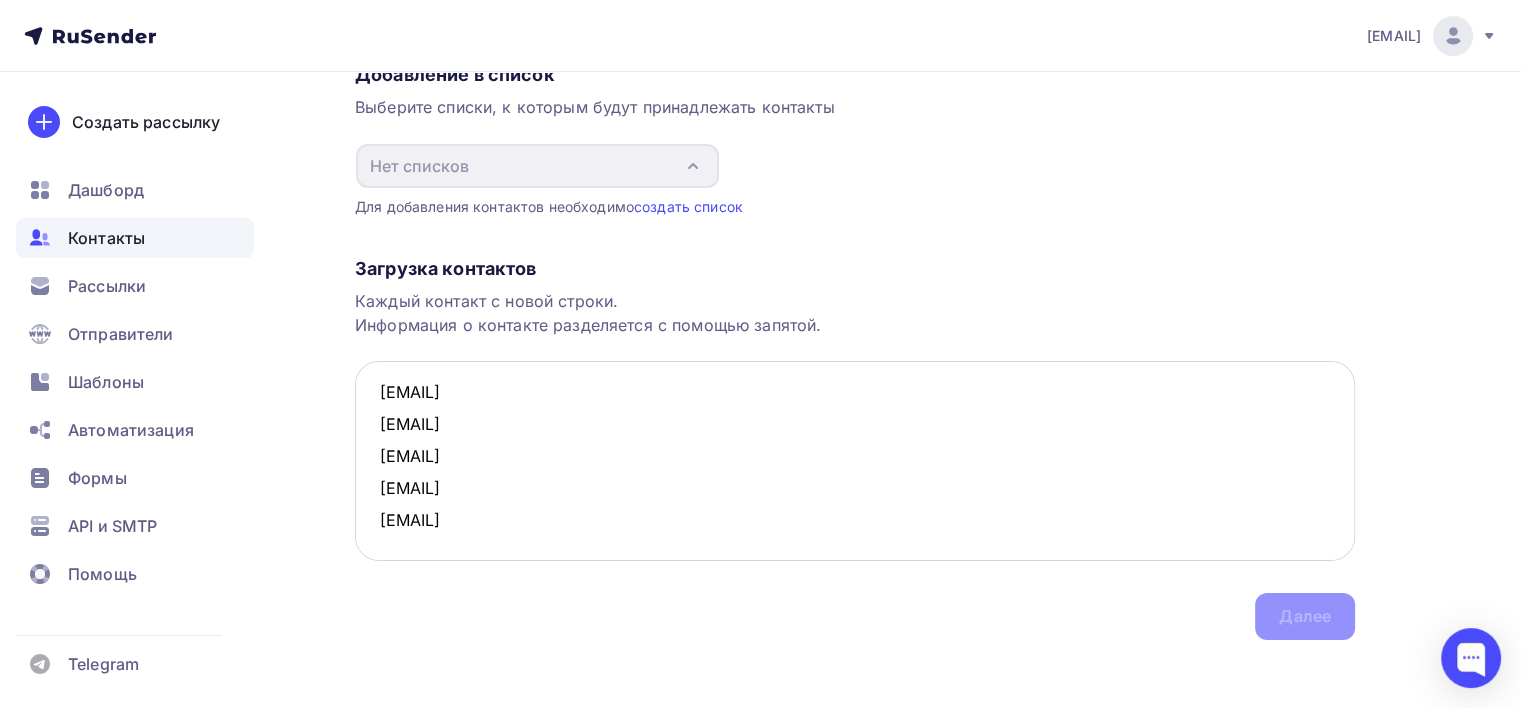 scroll, scrollTop: 0, scrollLeft: 0, axis: both 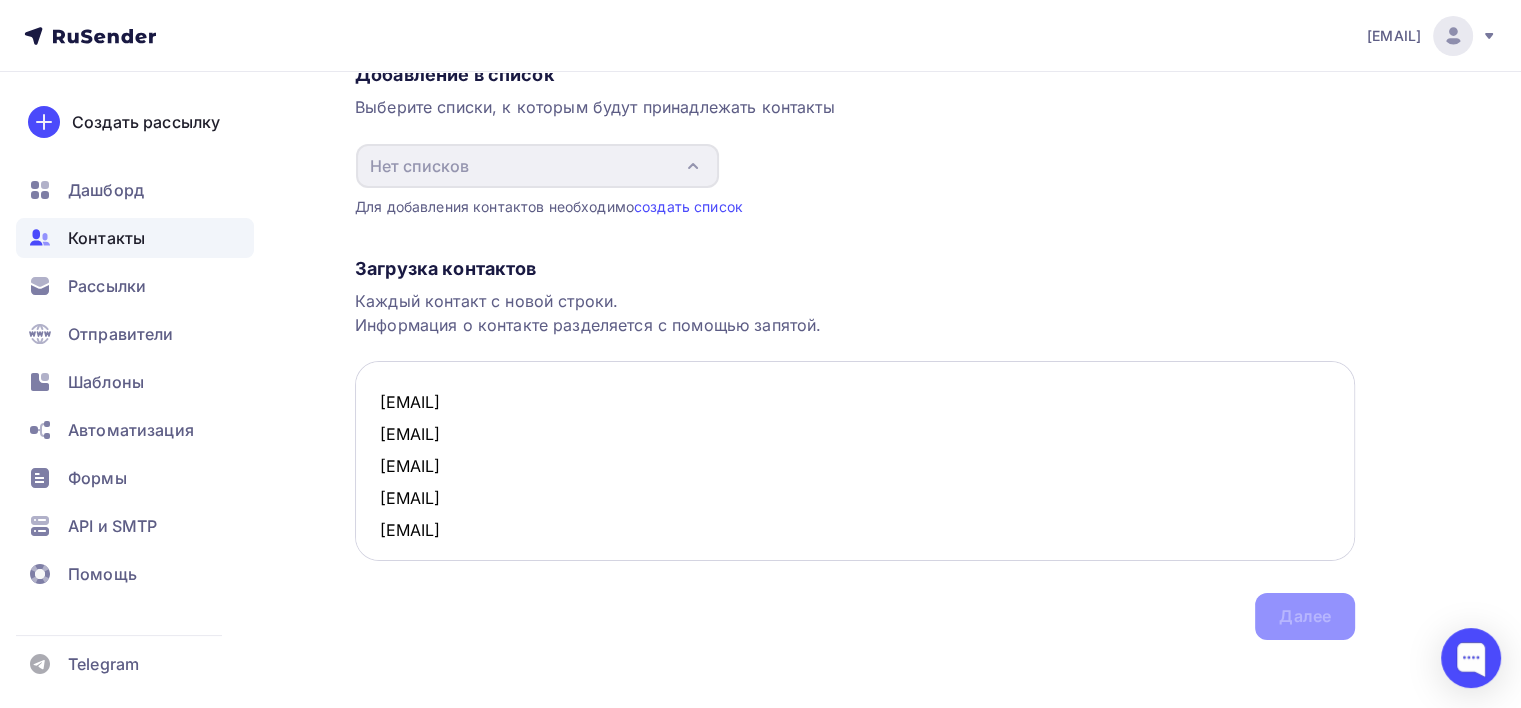 click on "v.kochurova@vincipr.com
ya.rodkin@vincipr.com
zamo4ek.kly4@gmail.com
rodkin.yaroslavs@gmail.com
yarr2zagruz@gmail.com" at bounding box center (855, 461) 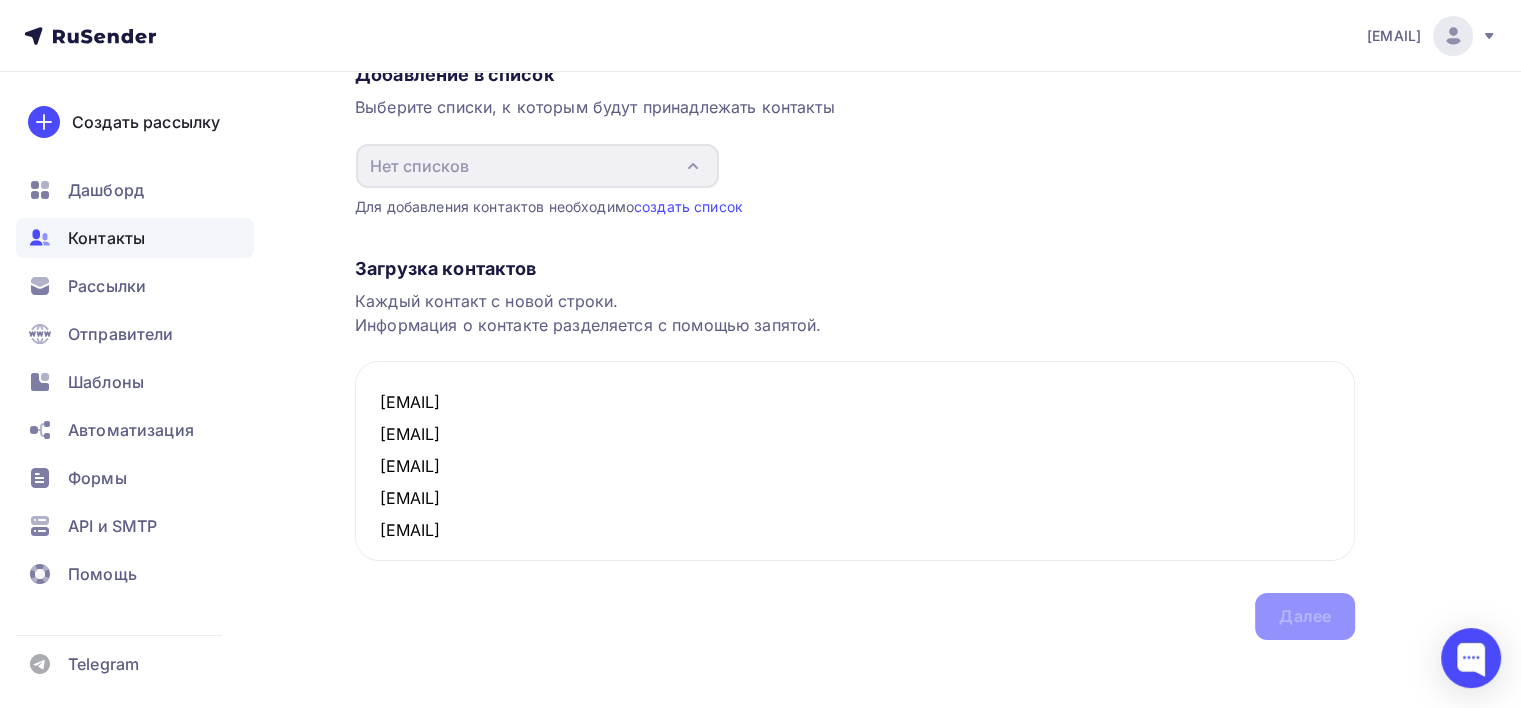 scroll, scrollTop: 199, scrollLeft: 0, axis: vertical 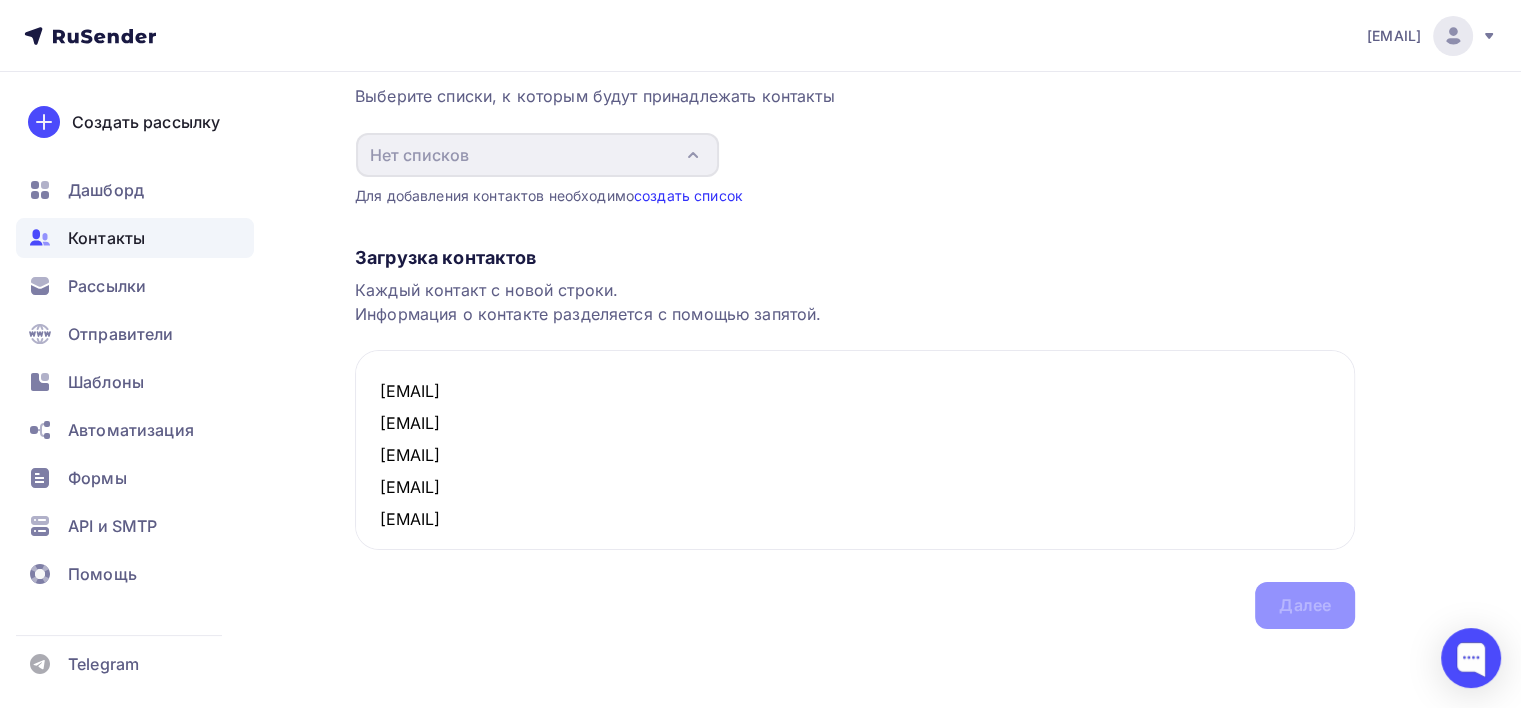 type on "v.kochurova@vincipr.com
ya.rodkin@vincipr.com
zamo4ek.kly4@gmail.com
rodkin.yaroslavs@gmail.com
yarr2zagruz@gmail.com" 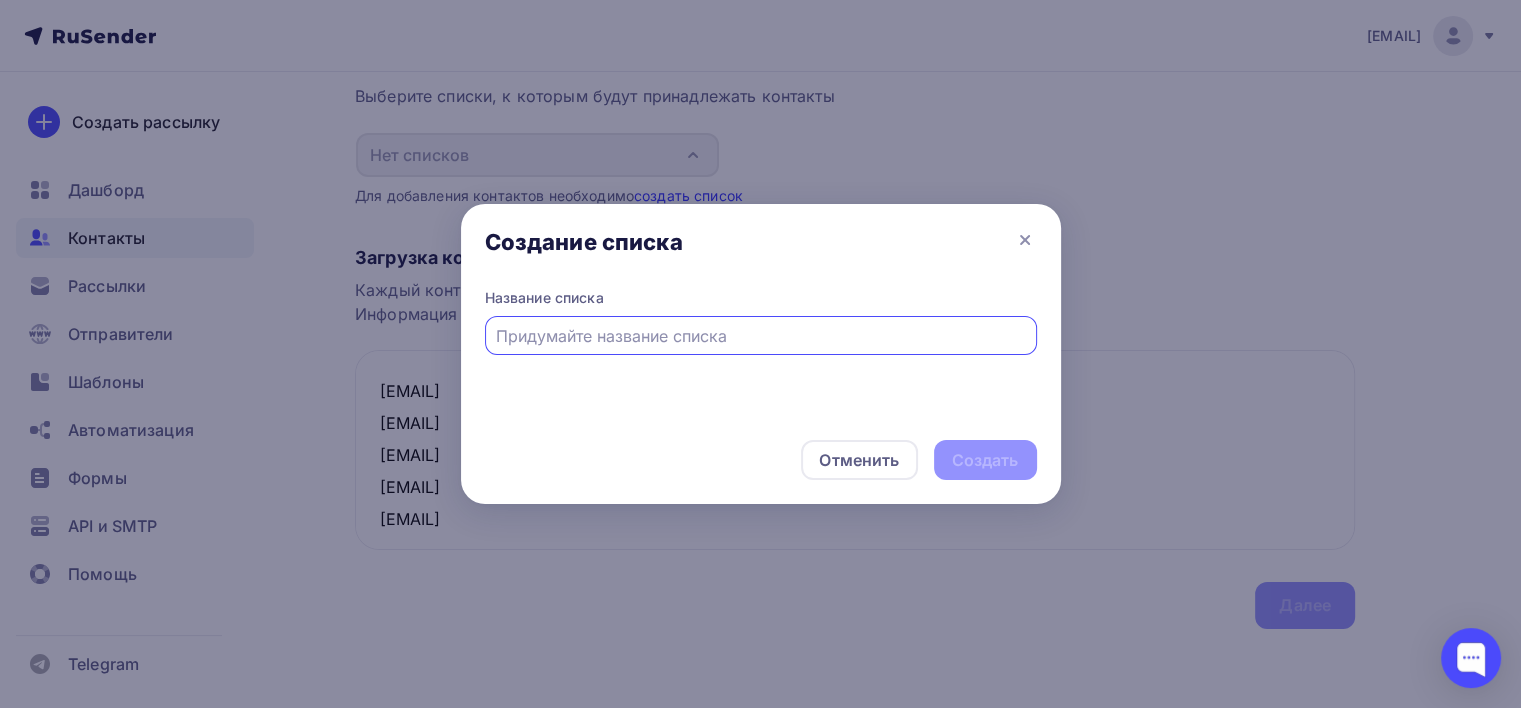 scroll, scrollTop: 0, scrollLeft: 0, axis: both 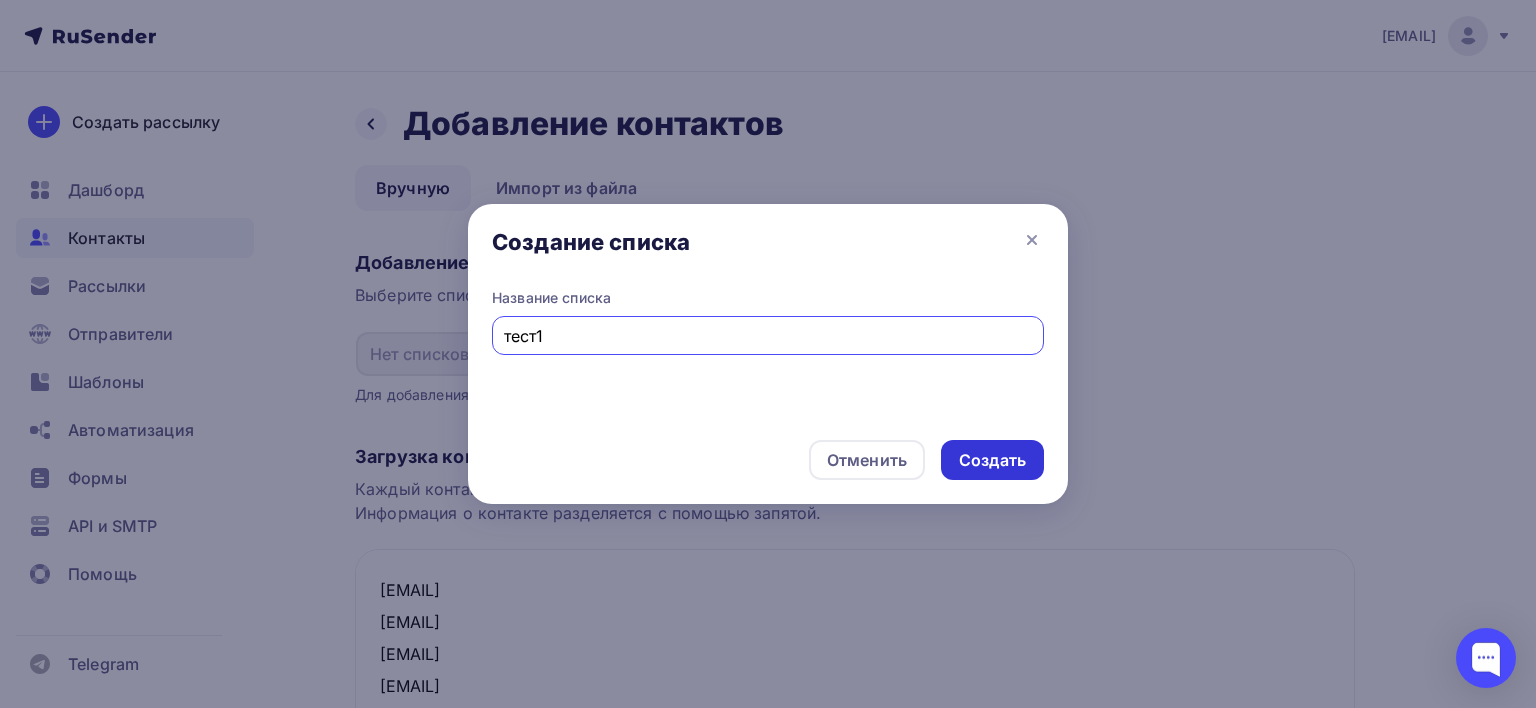 type on "тест1" 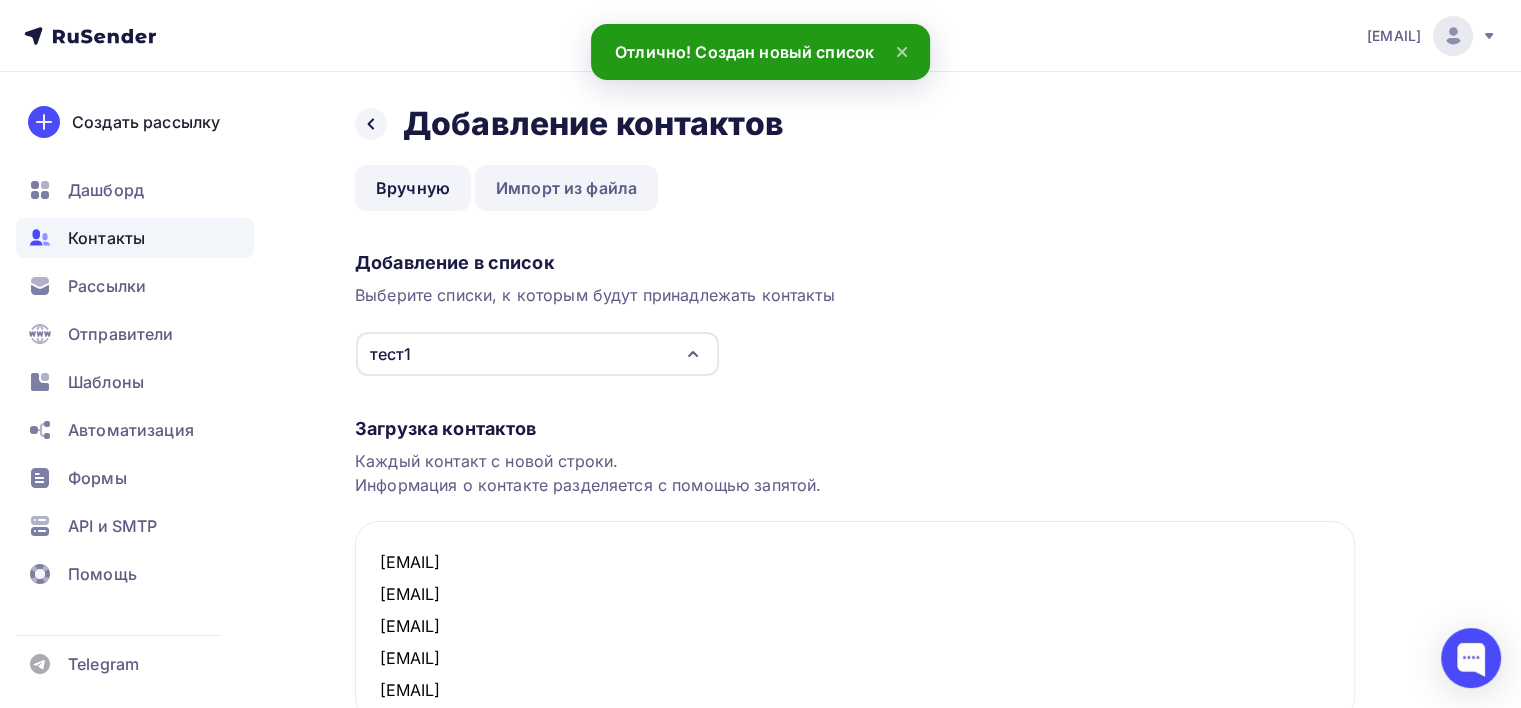 click on "Импорт из файла" at bounding box center [566, 188] 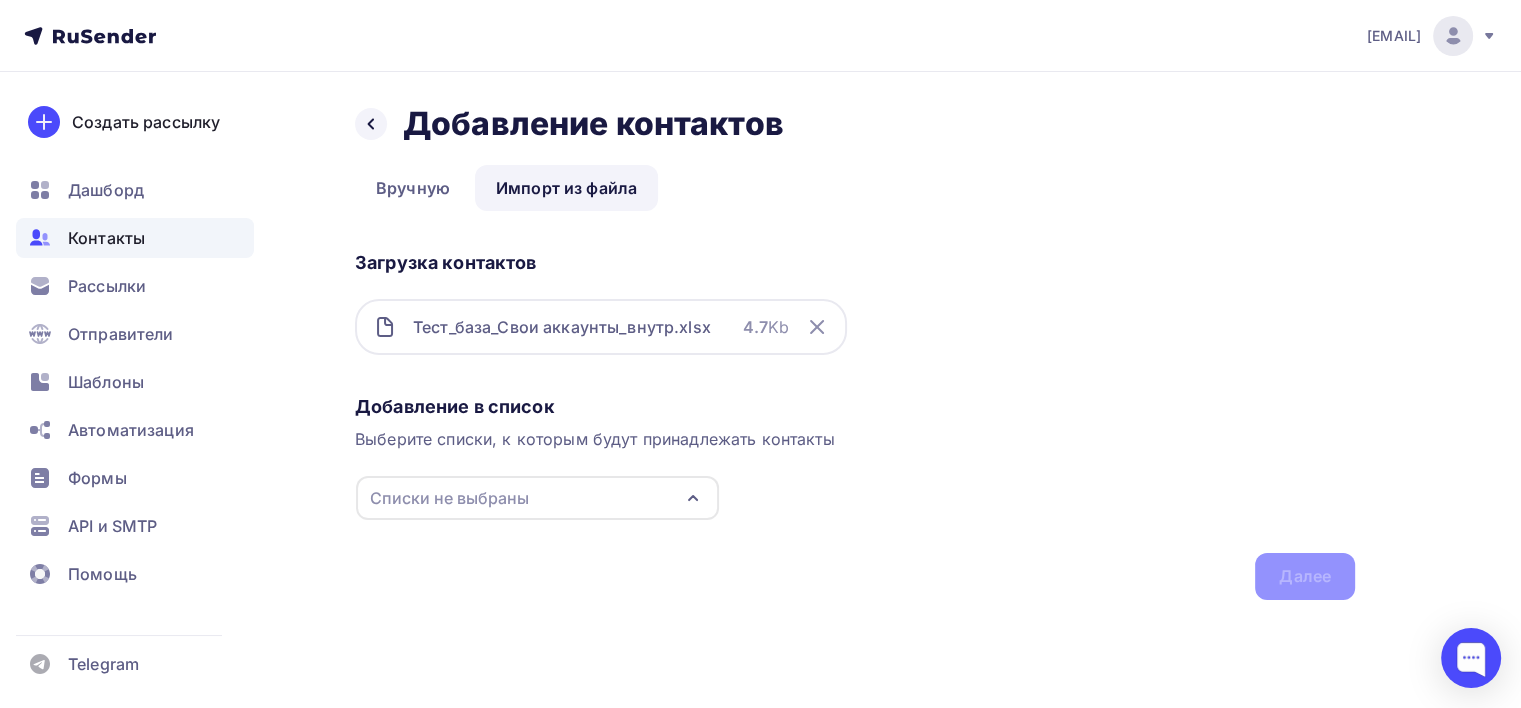 scroll, scrollTop: 0, scrollLeft: 0, axis: both 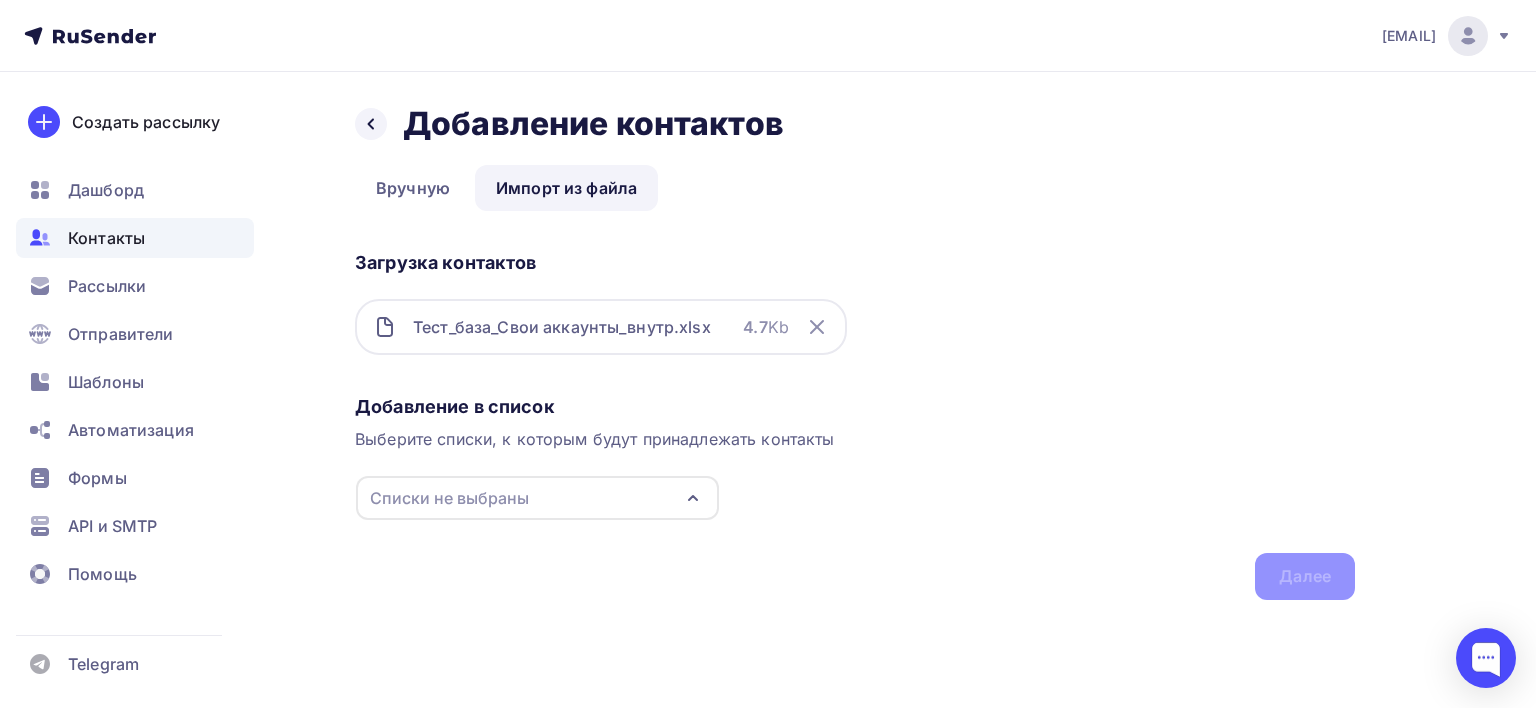 click on "Списки не выбраны" at bounding box center (537, 498) 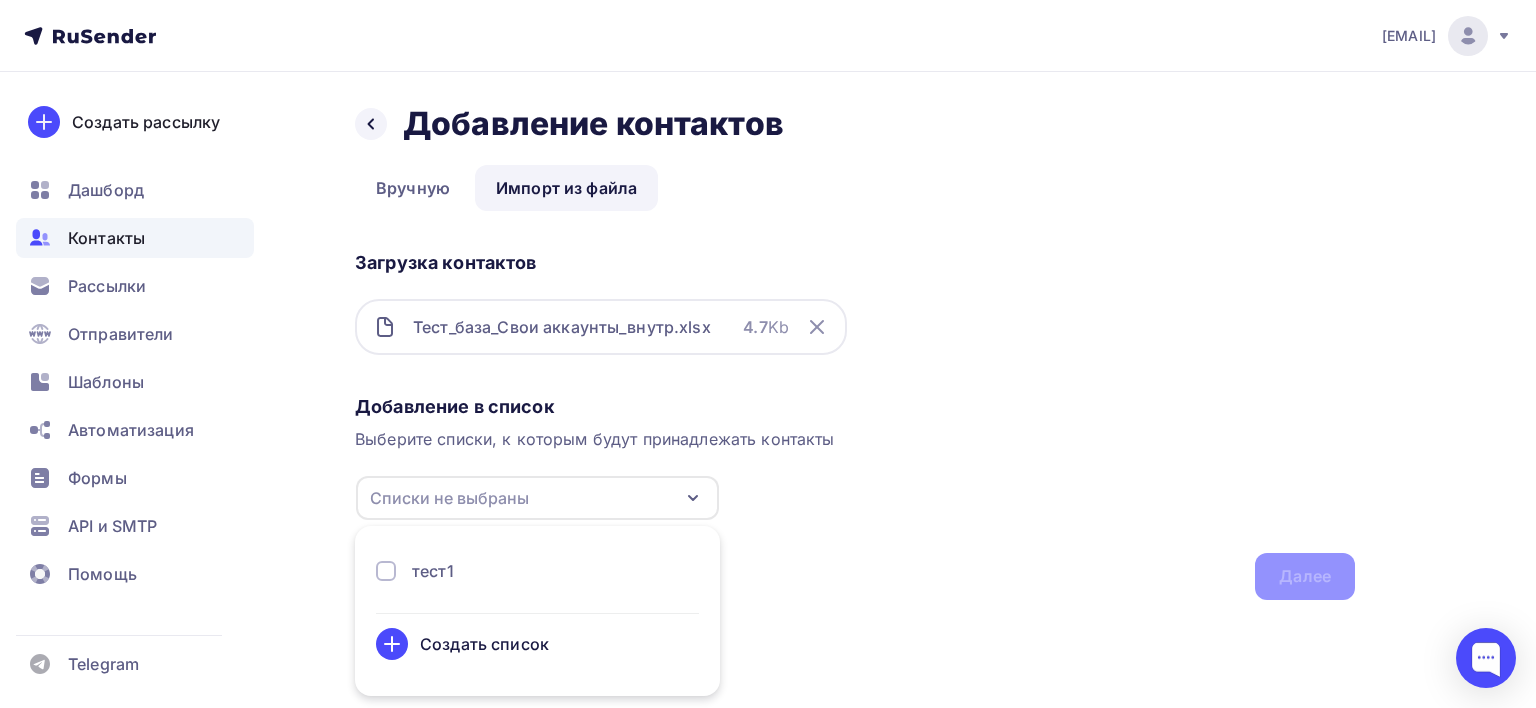click on "тест1" at bounding box center (537, 571) 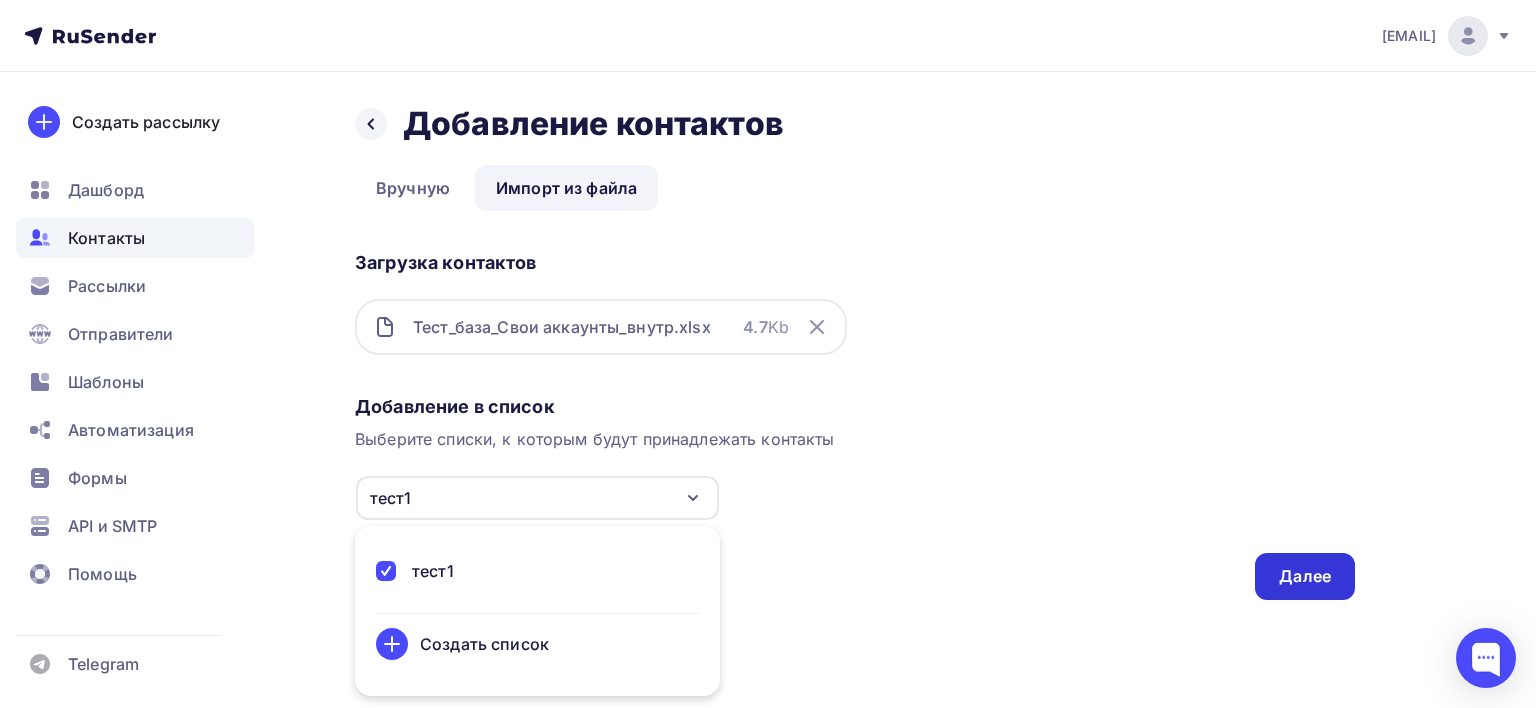 click on "Далее" at bounding box center (1305, 576) 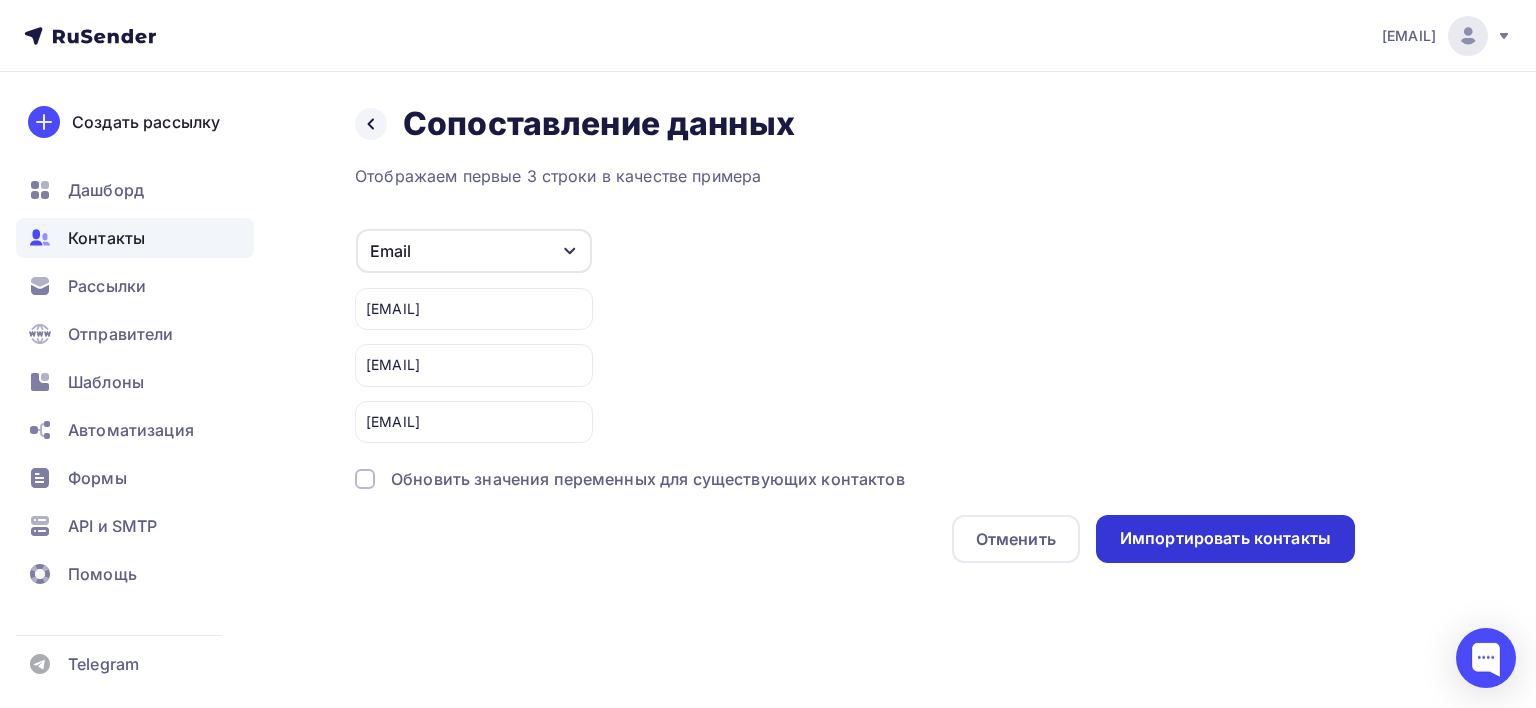 click on "Импортировать контакты" at bounding box center (1225, 539) 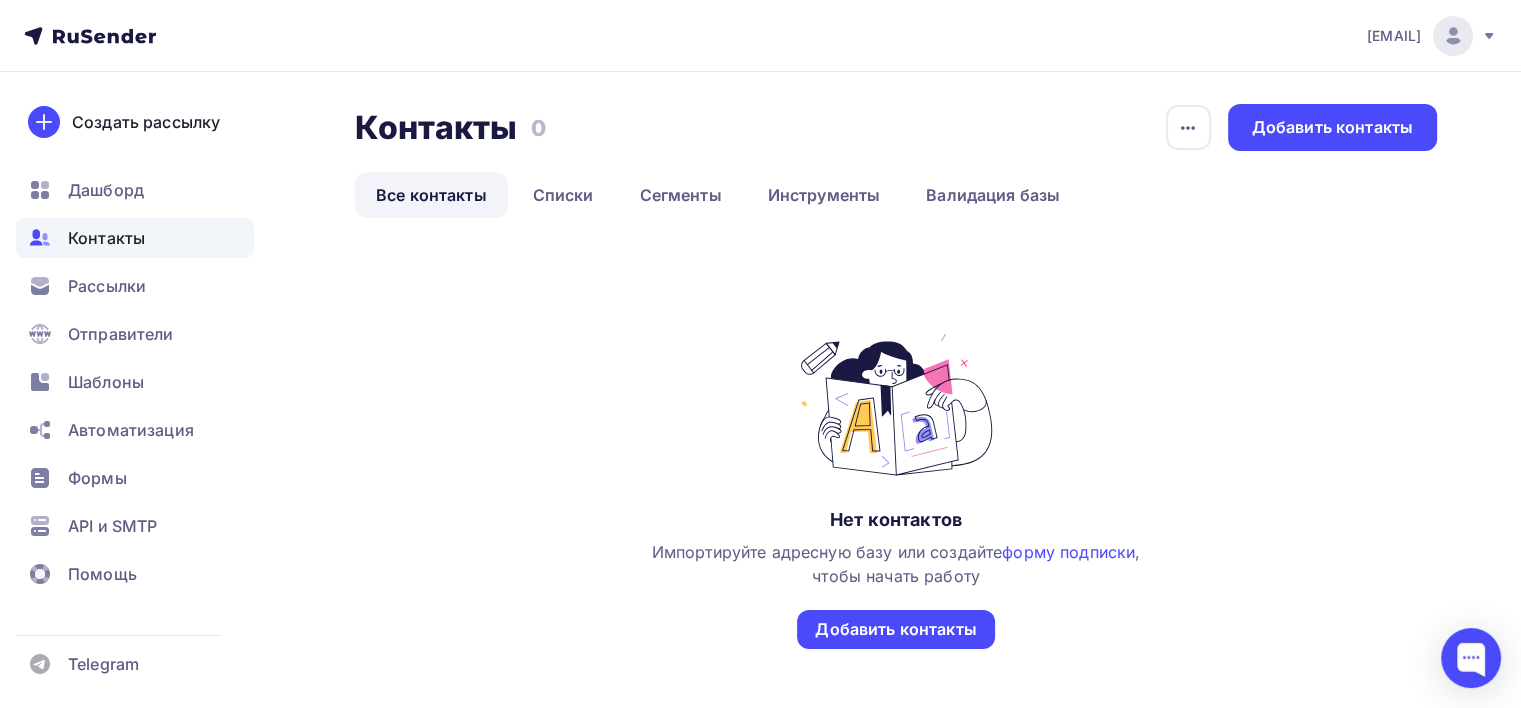click on "Дашборд
Контакты
Рассылки
Отправители
Шаблоны
Автоматизация
Формы
API и SMTP
Помощь" at bounding box center (135, 387) 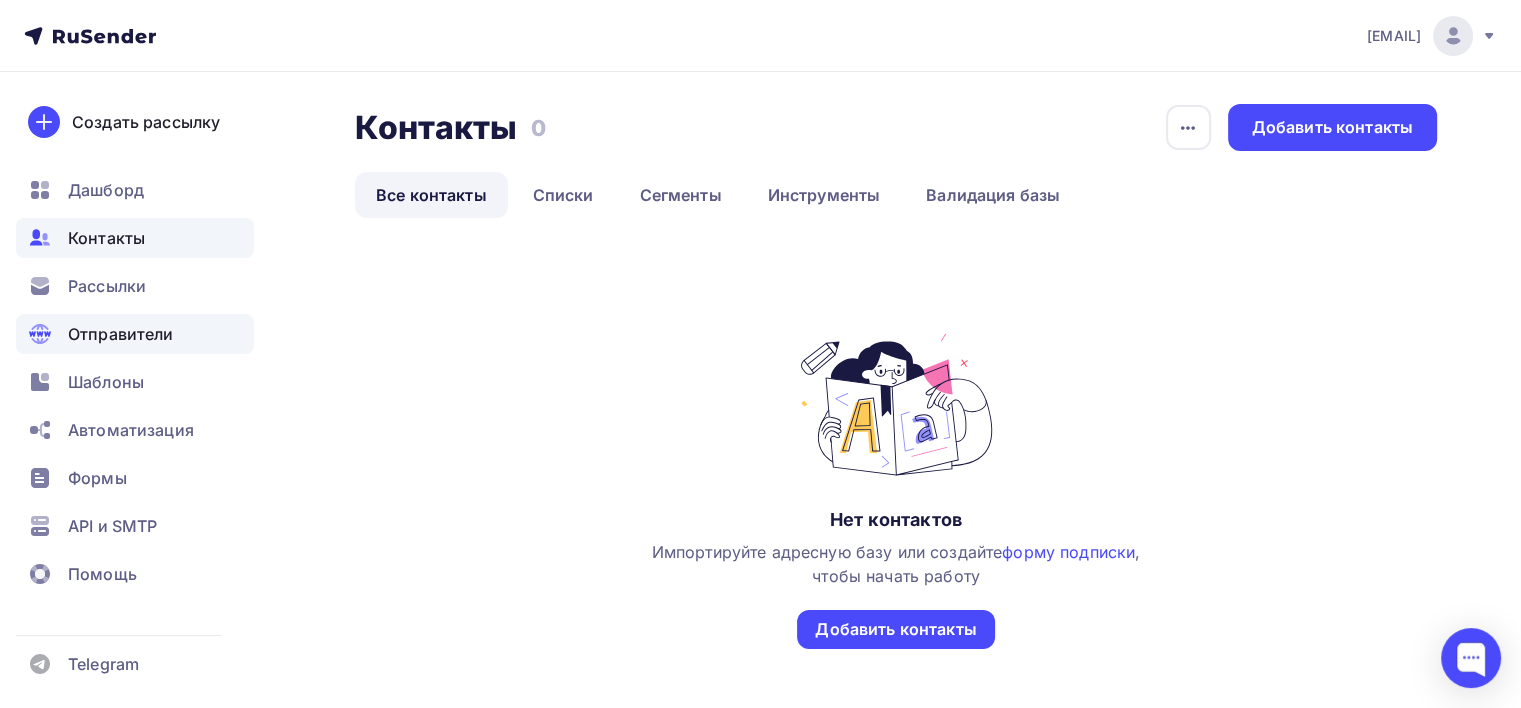 click on "Отправители" at bounding box center [121, 334] 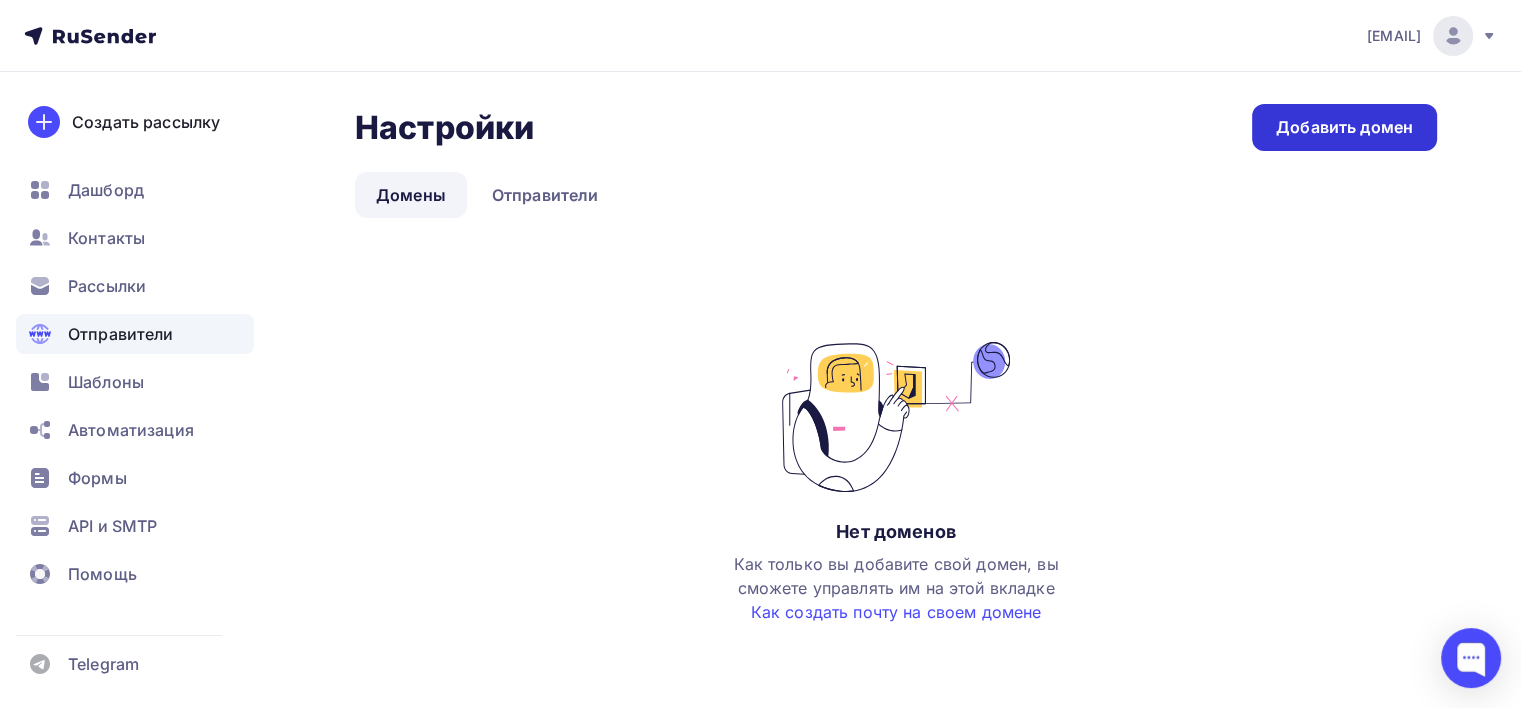 click on "Добавить домен" at bounding box center [1344, 127] 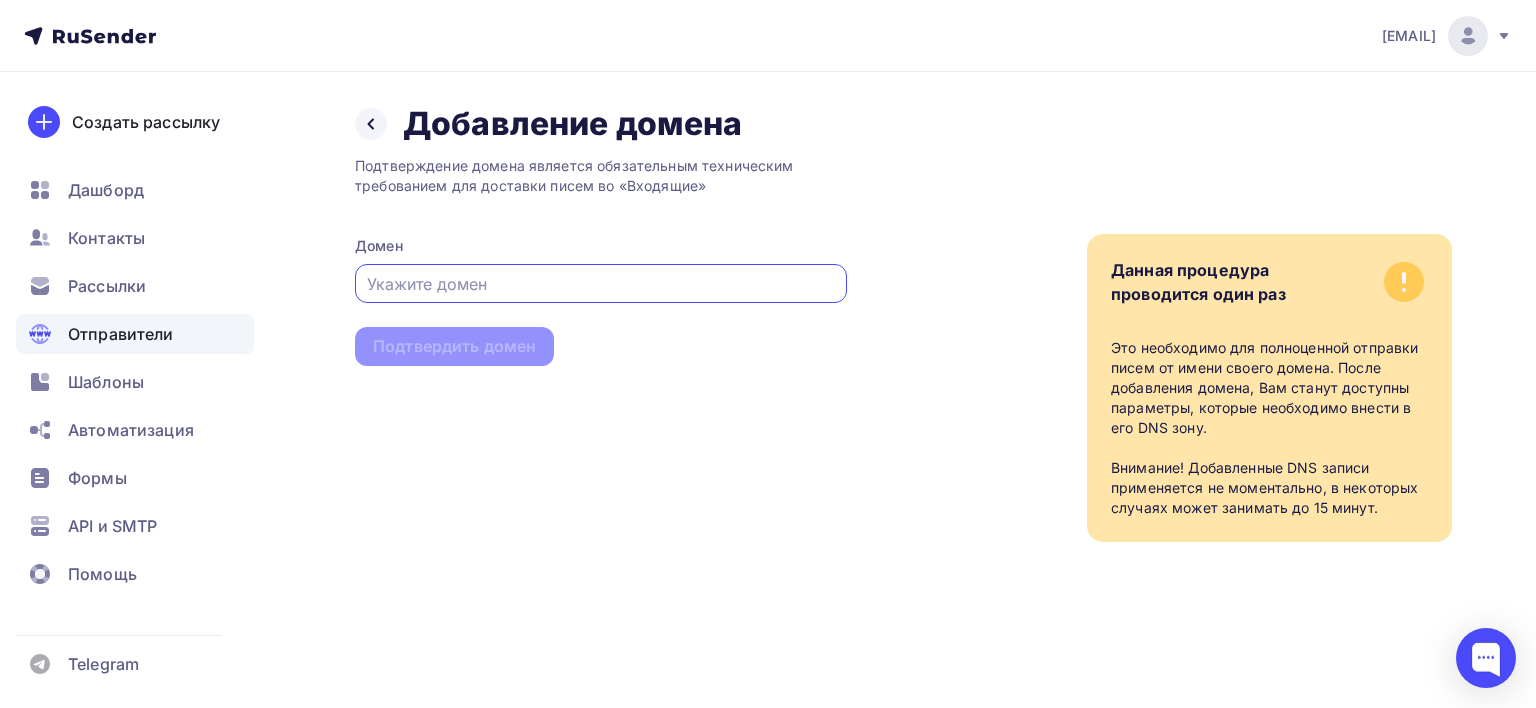click at bounding box center (601, 284) 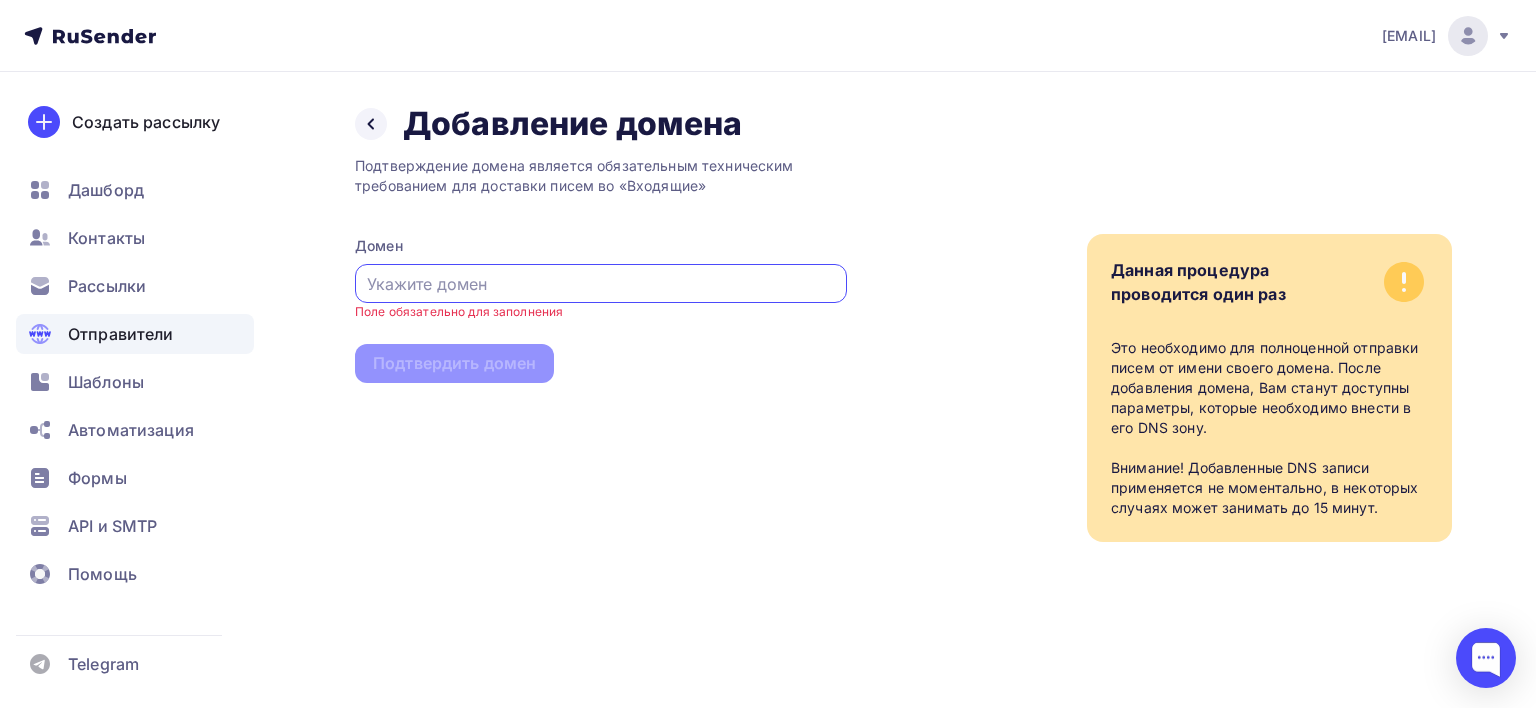 paste on "https://vincipr.com/" 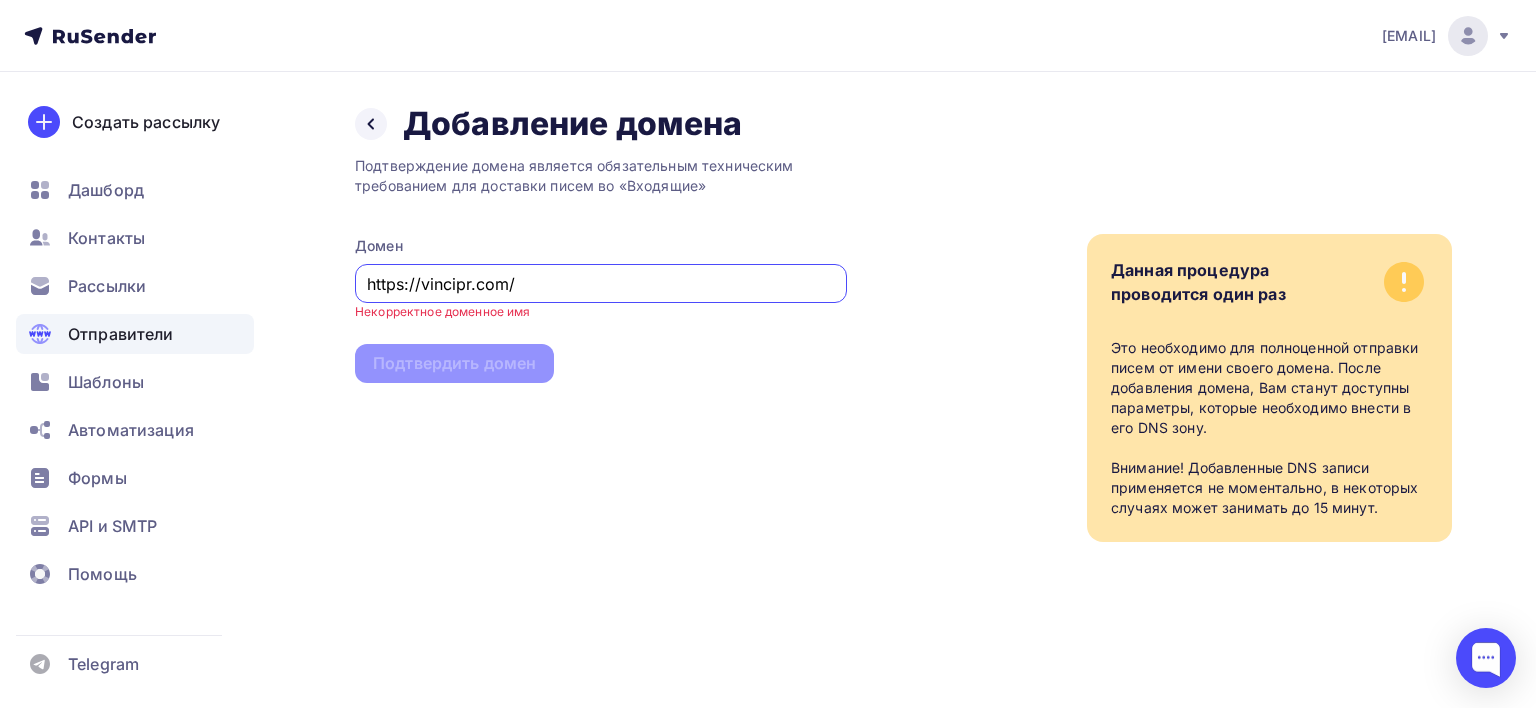 click on "https://vincipr.com/" at bounding box center (601, 284) 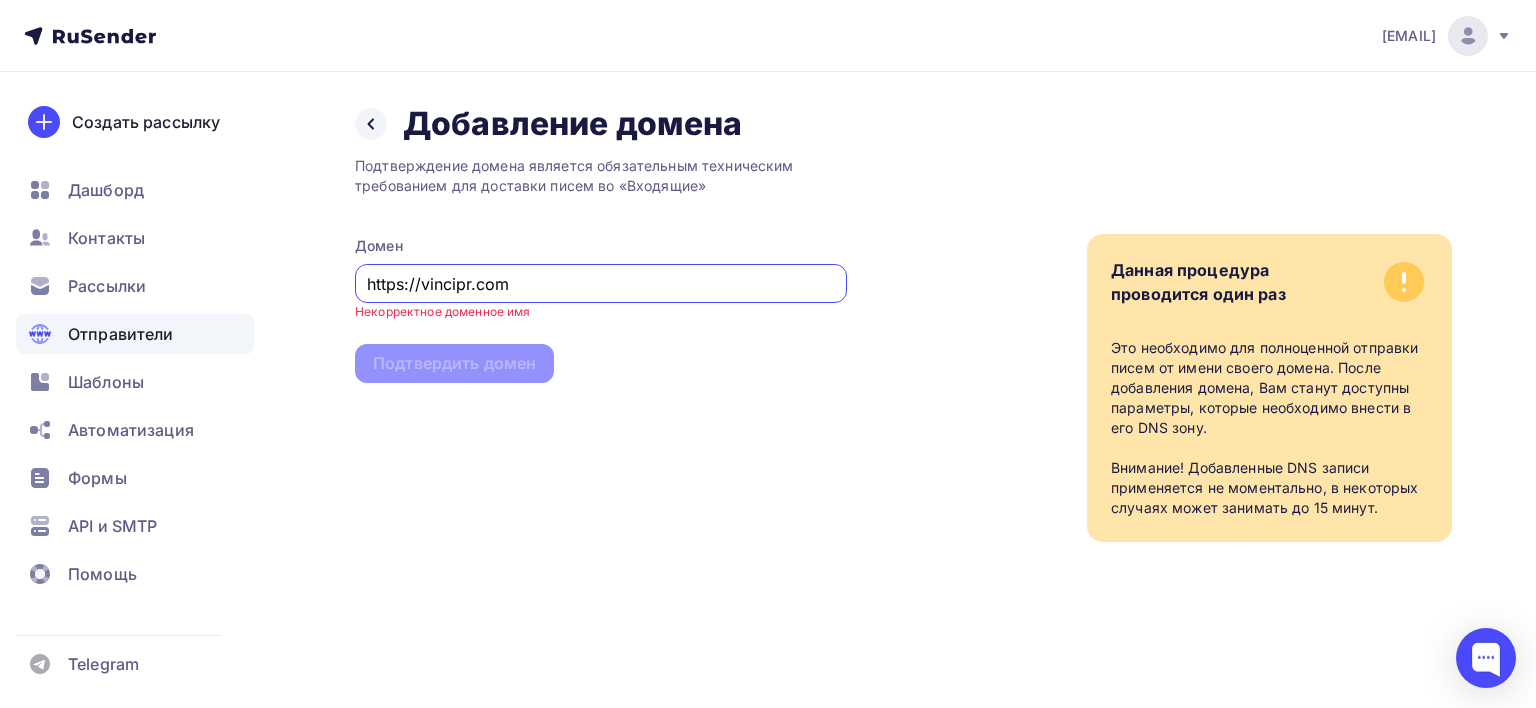 click on "https://vincipr.com" at bounding box center (601, 284) 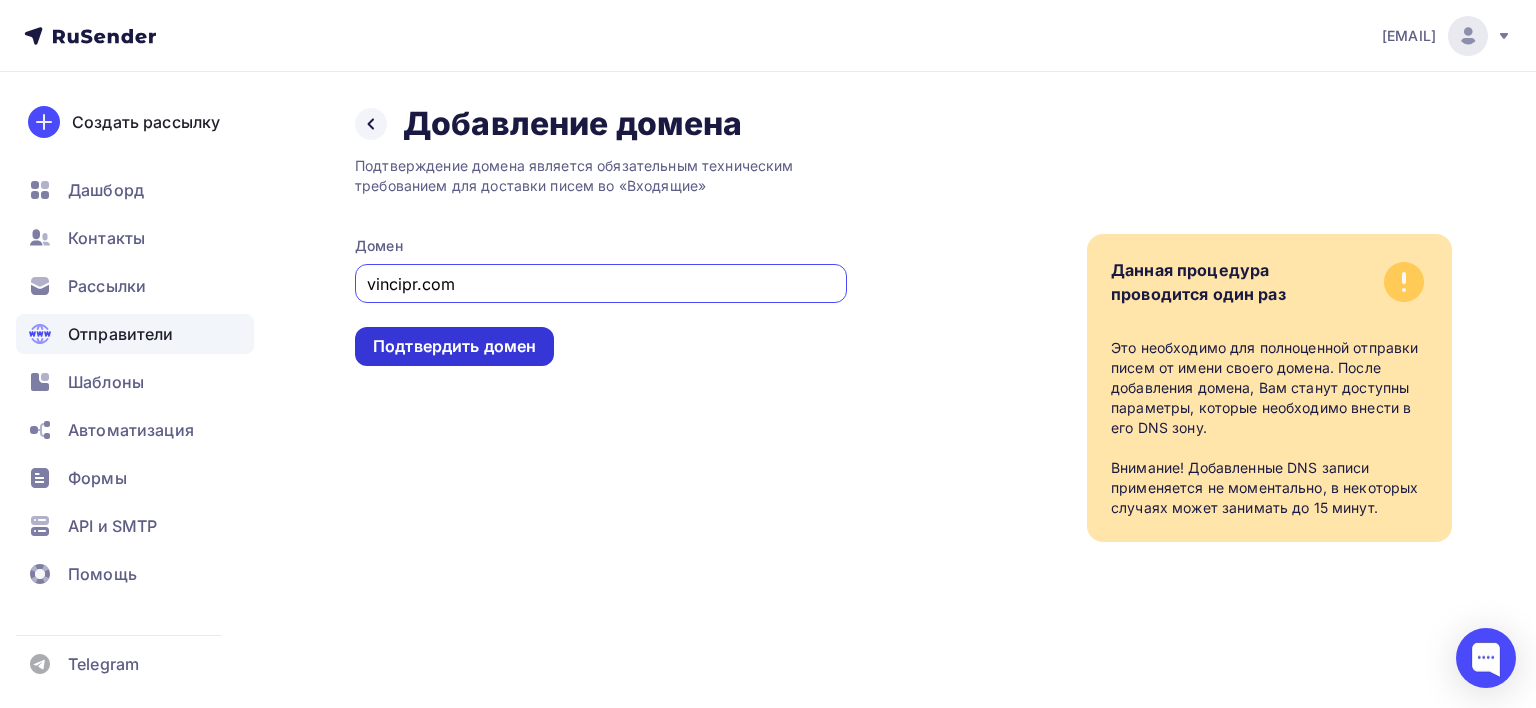 type on "vincipr.com" 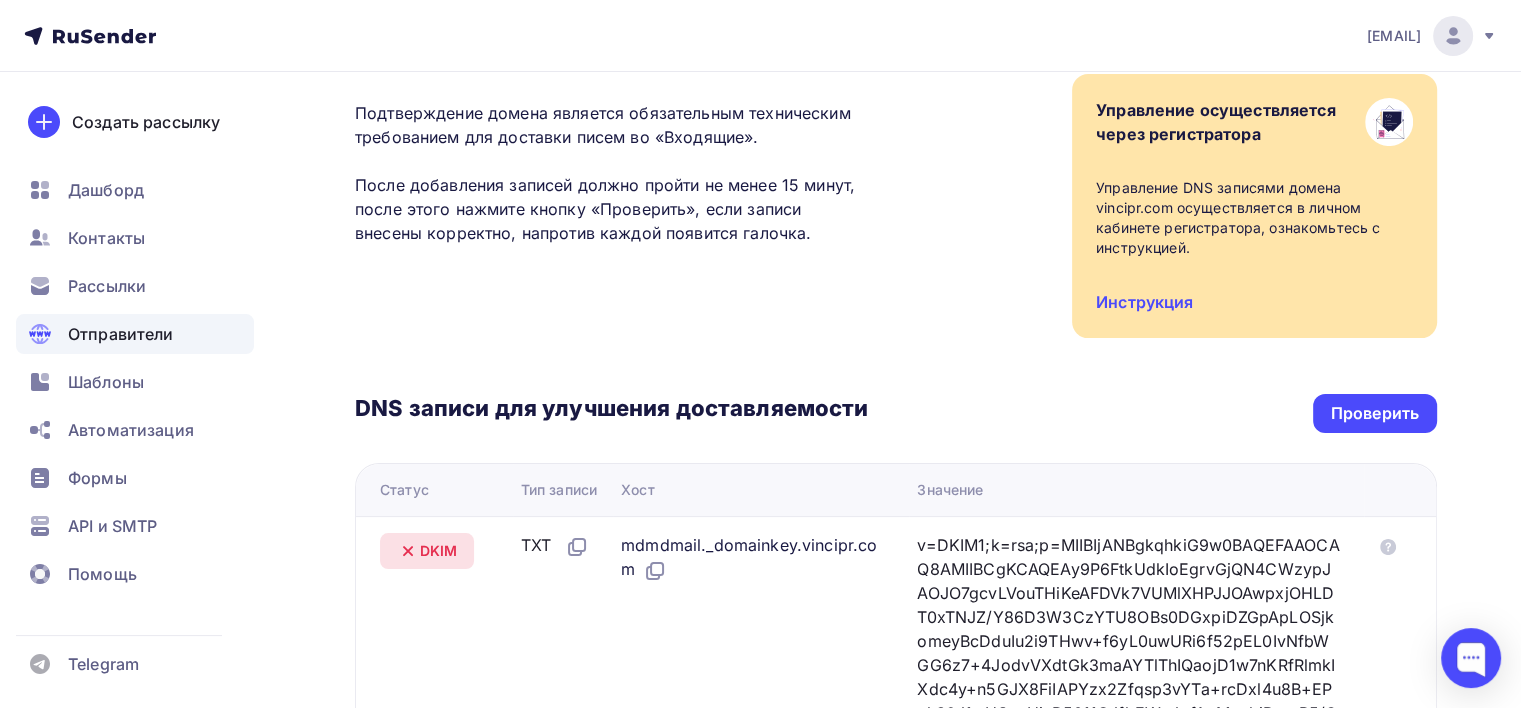scroll, scrollTop: 0, scrollLeft: 0, axis: both 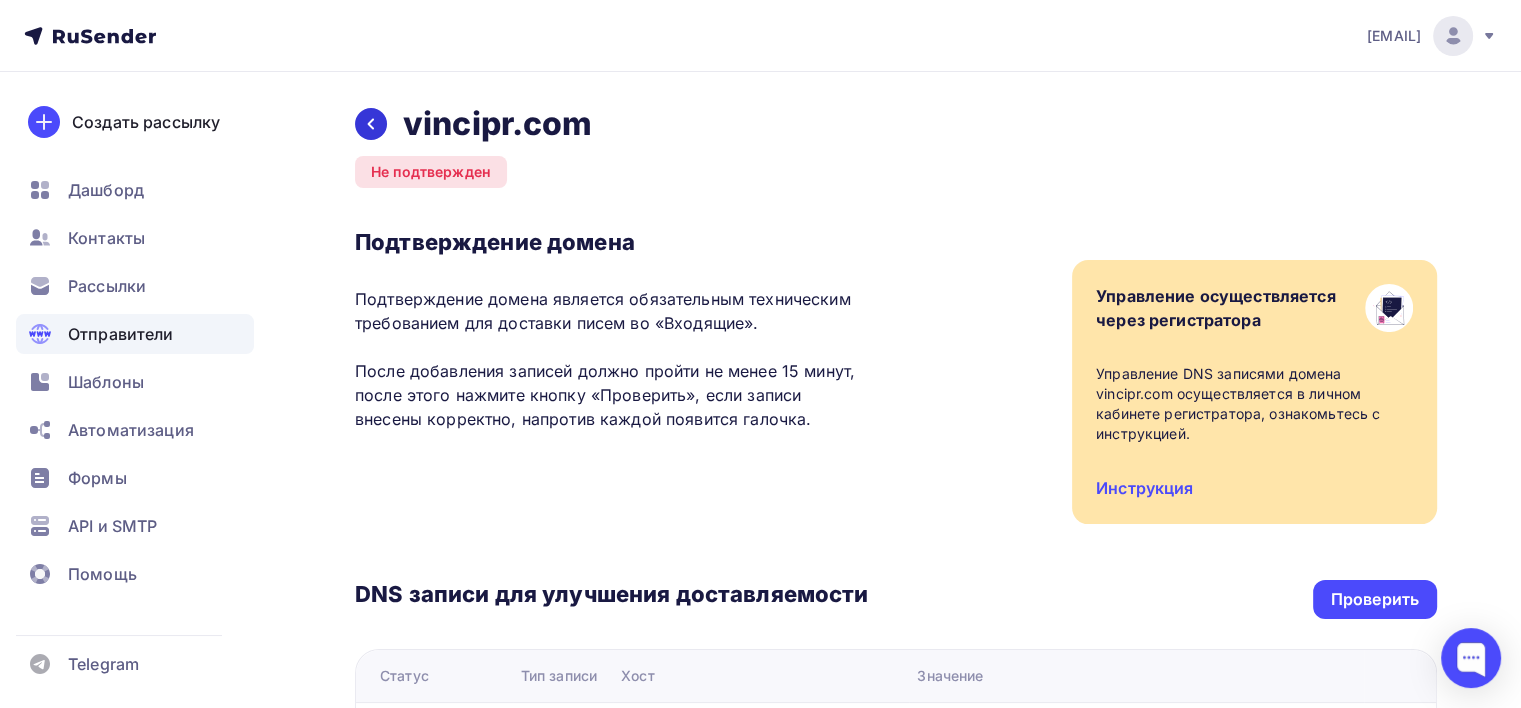 click at bounding box center [371, 124] 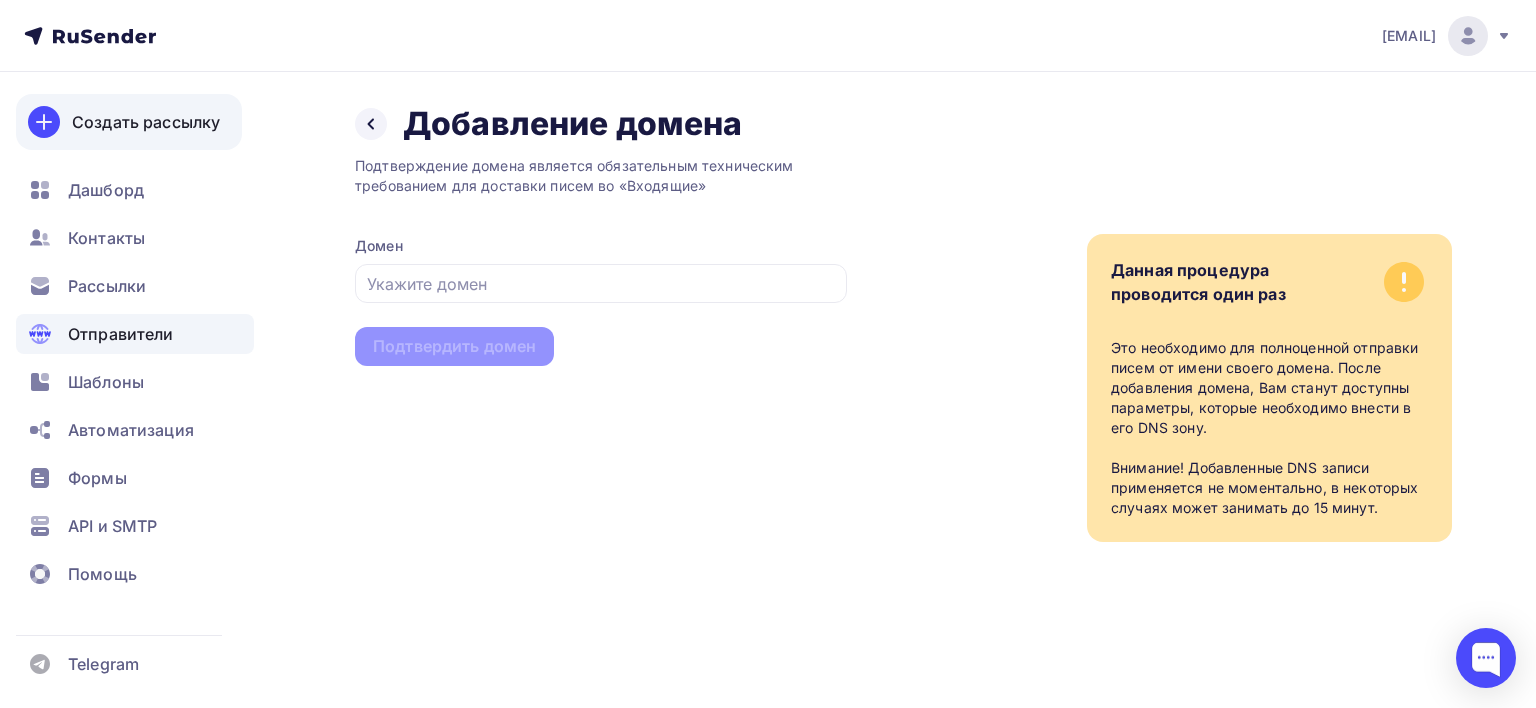 click on "Создать рассылку" at bounding box center (146, 122) 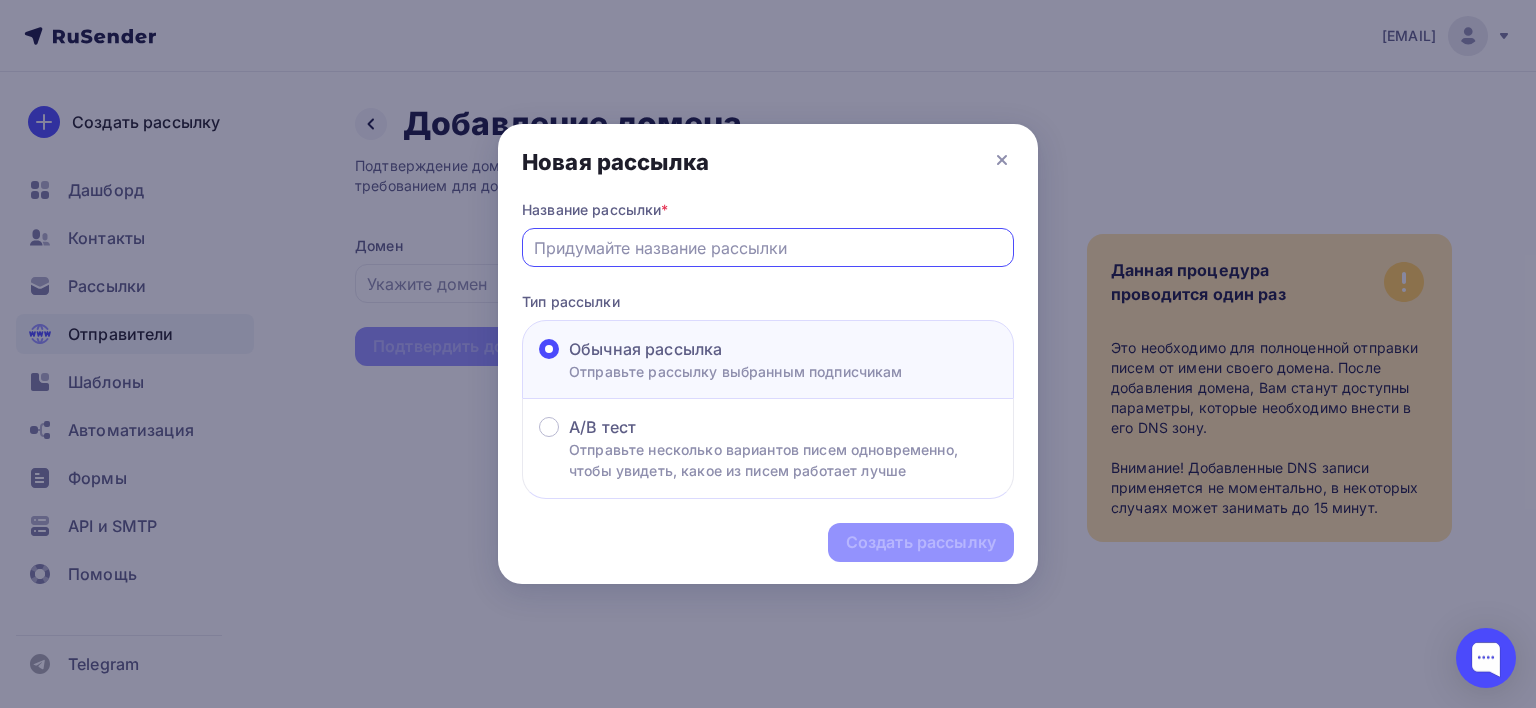 click at bounding box center [768, 248] 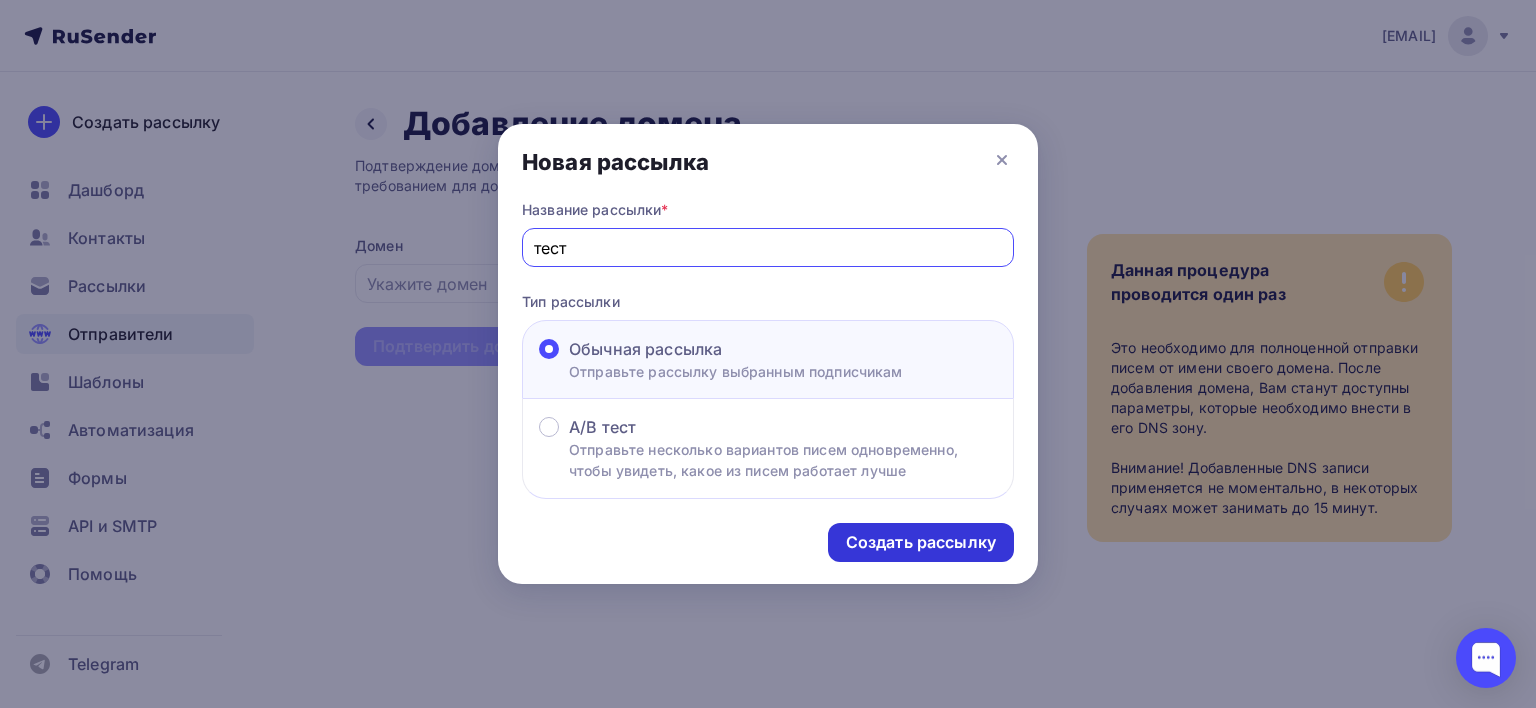 type on "тест" 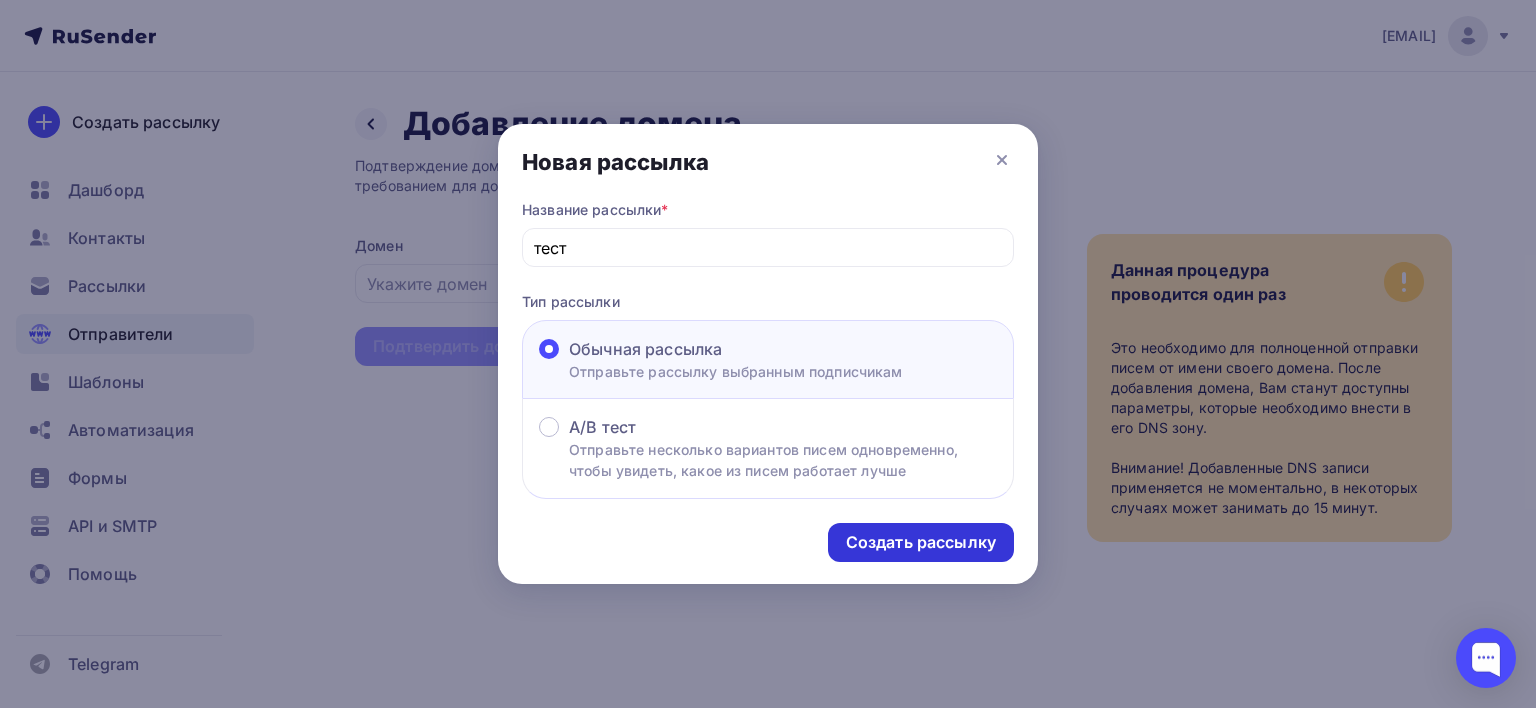 click on "Создать рассылку" at bounding box center (921, 542) 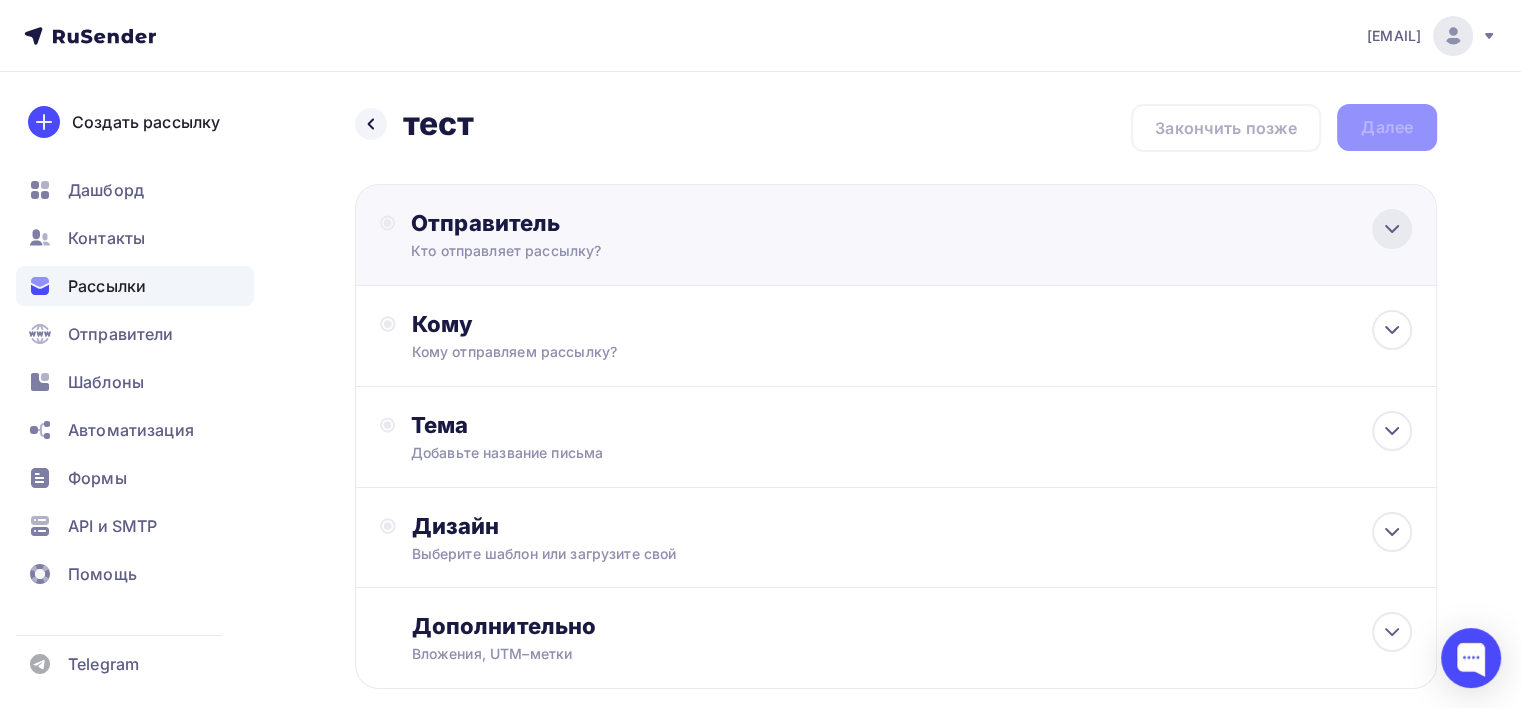 click at bounding box center (1392, 229) 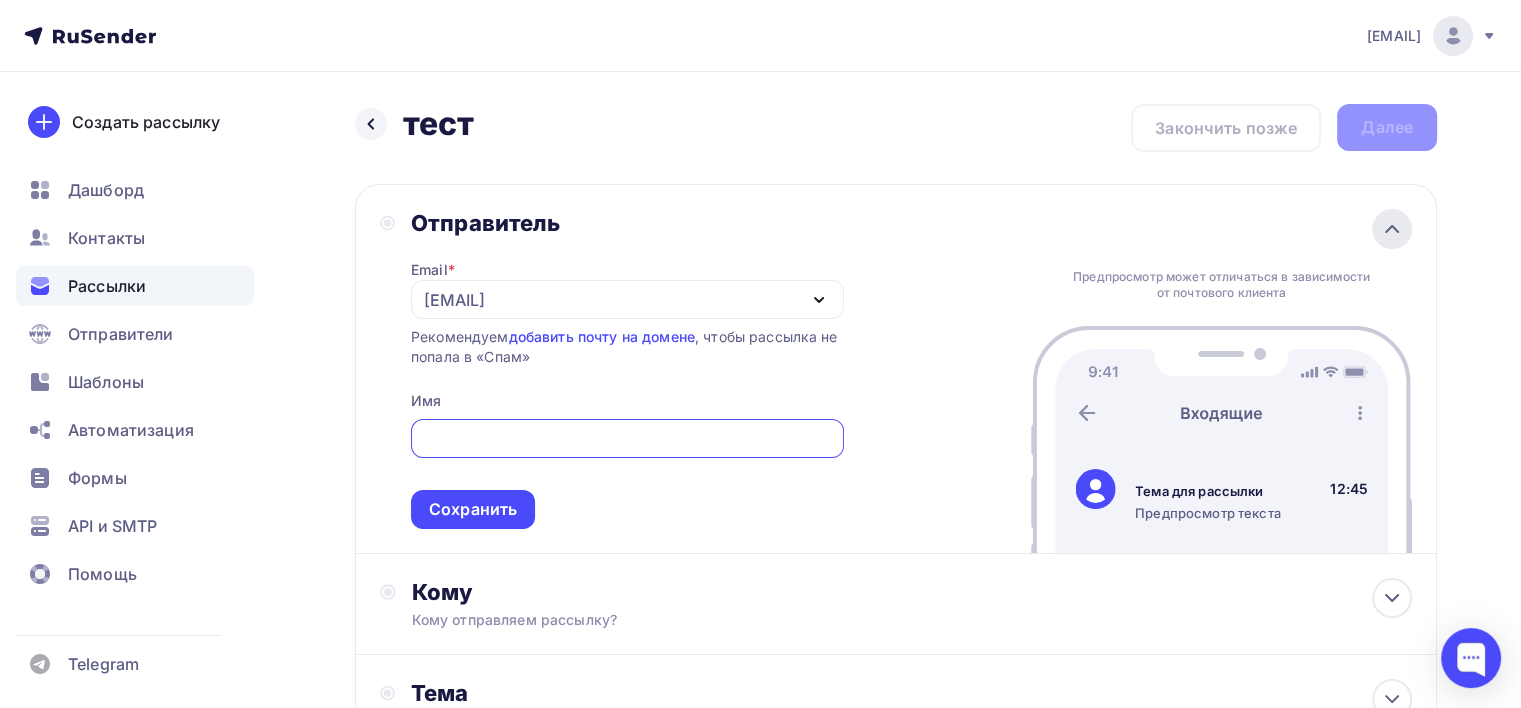 scroll, scrollTop: 0, scrollLeft: 0, axis: both 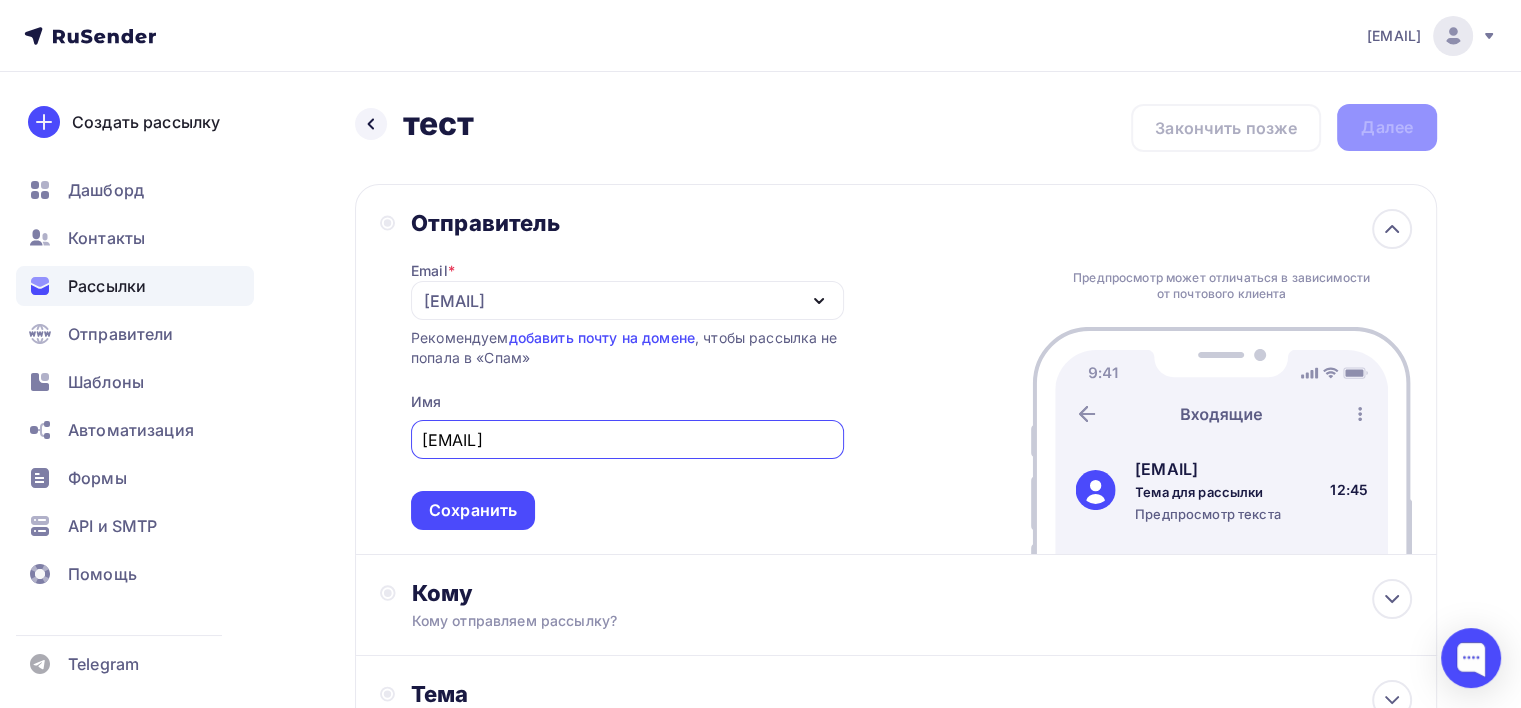 drag, startPoint x: 608, startPoint y: 439, endPoint x: 400, endPoint y: 439, distance: 208 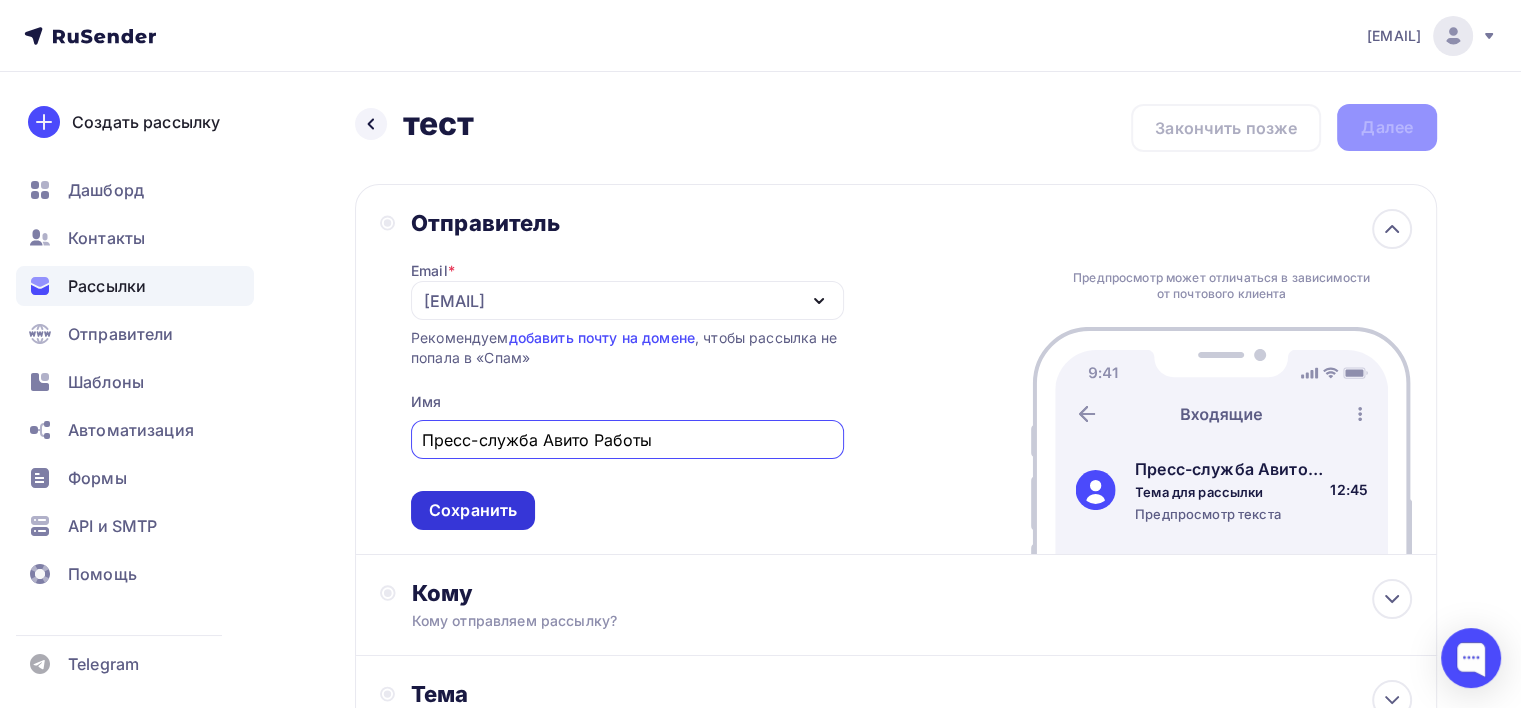 type on "Пресс-служба [BRAND] [JOB]" 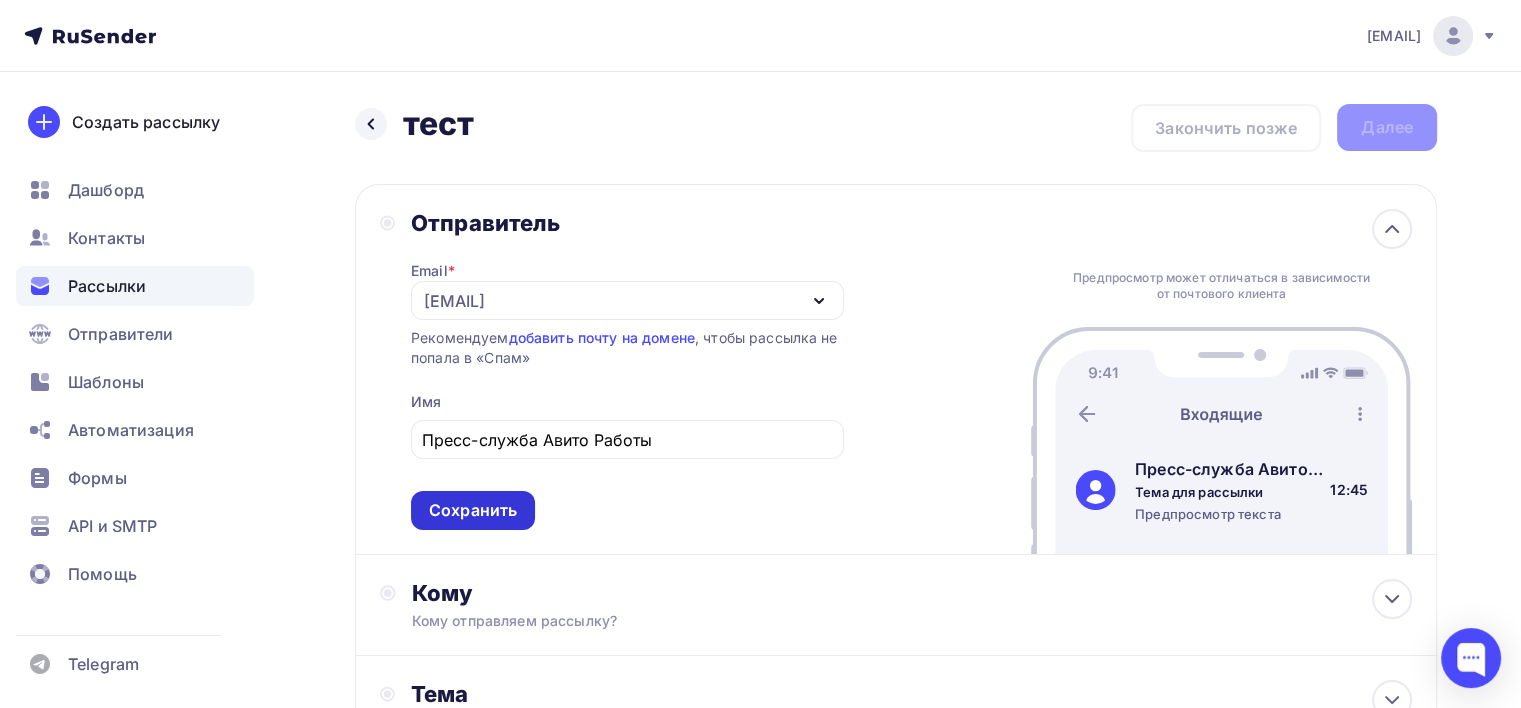 click on "Сохранить" at bounding box center (473, 510) 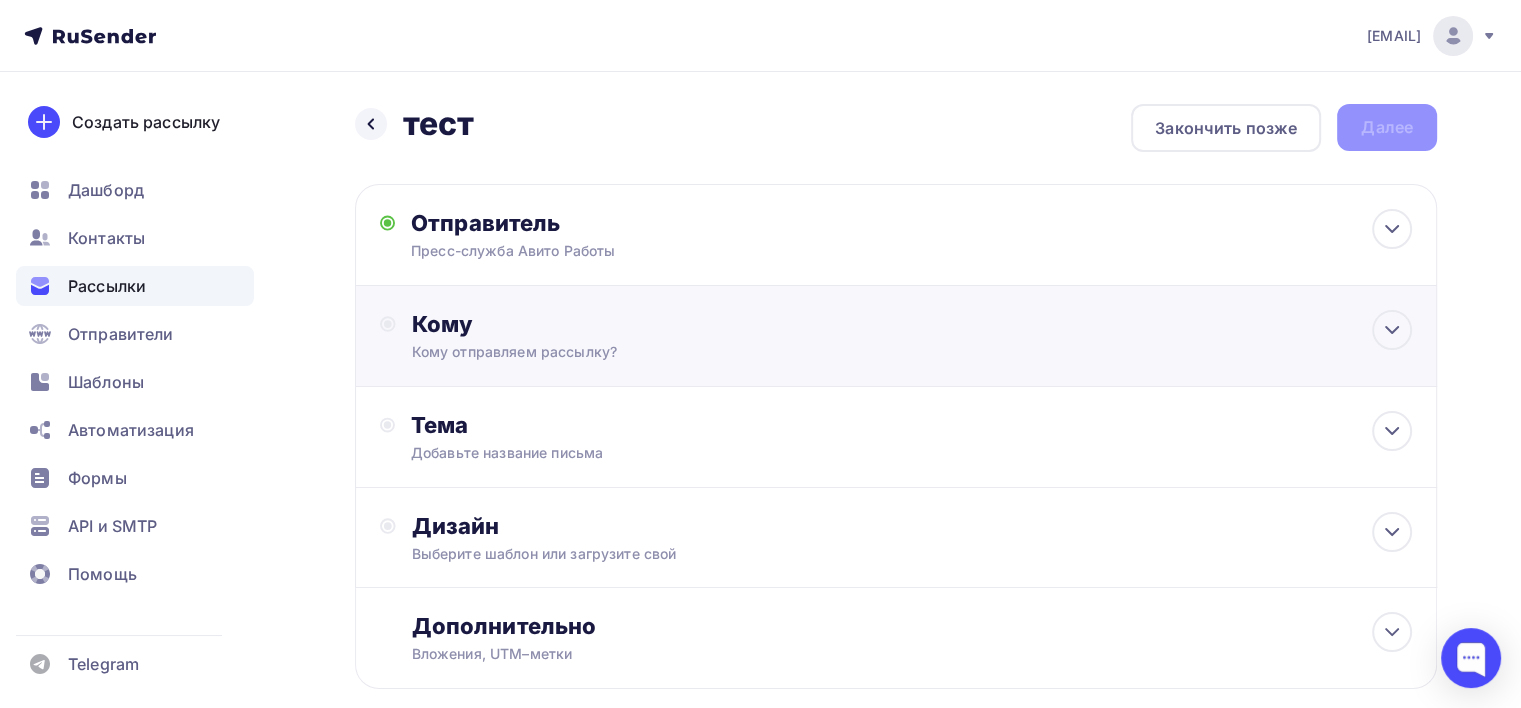 click on "Кому" at bounding box center (627, 223) 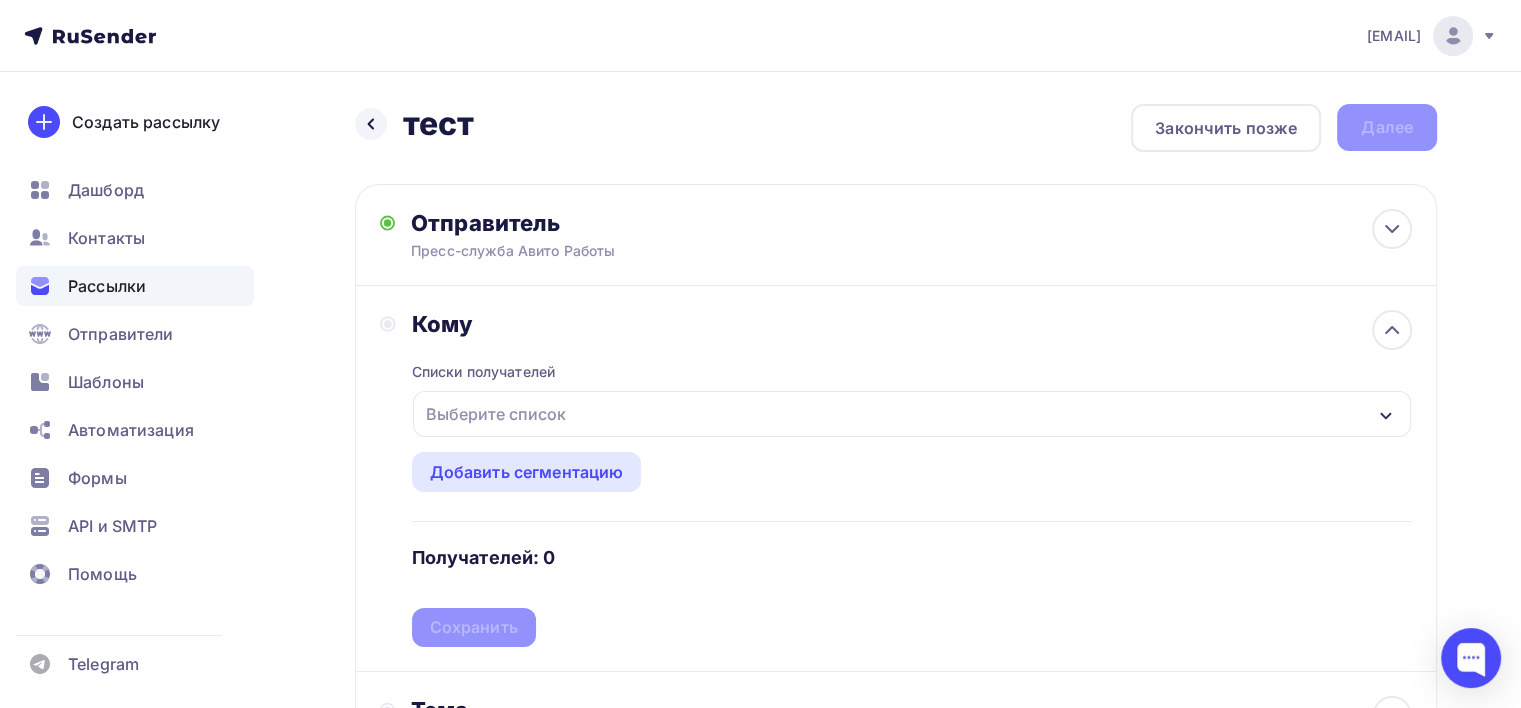 click on "Выберите список" at bounding box center [496, 414] 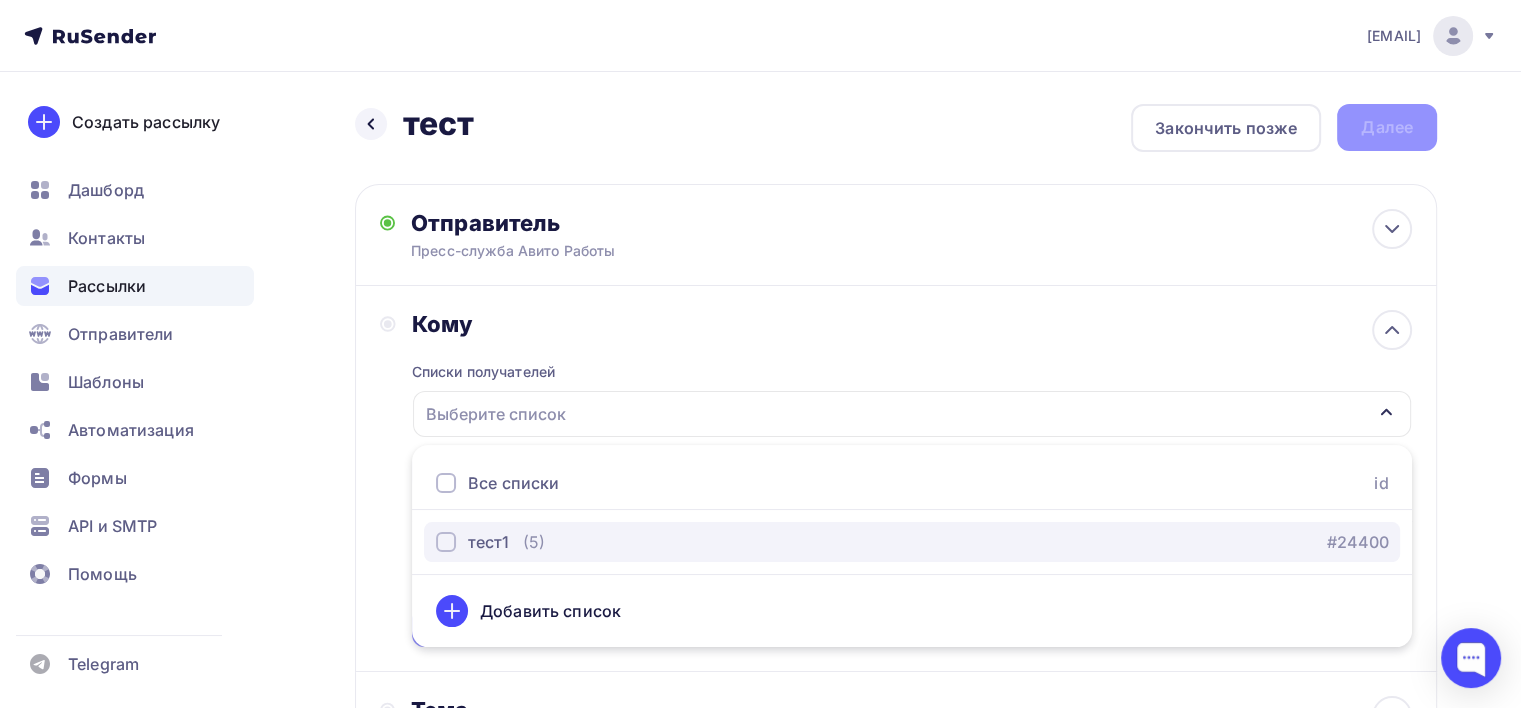 click on "(5)" at bounding box center [534, 542] 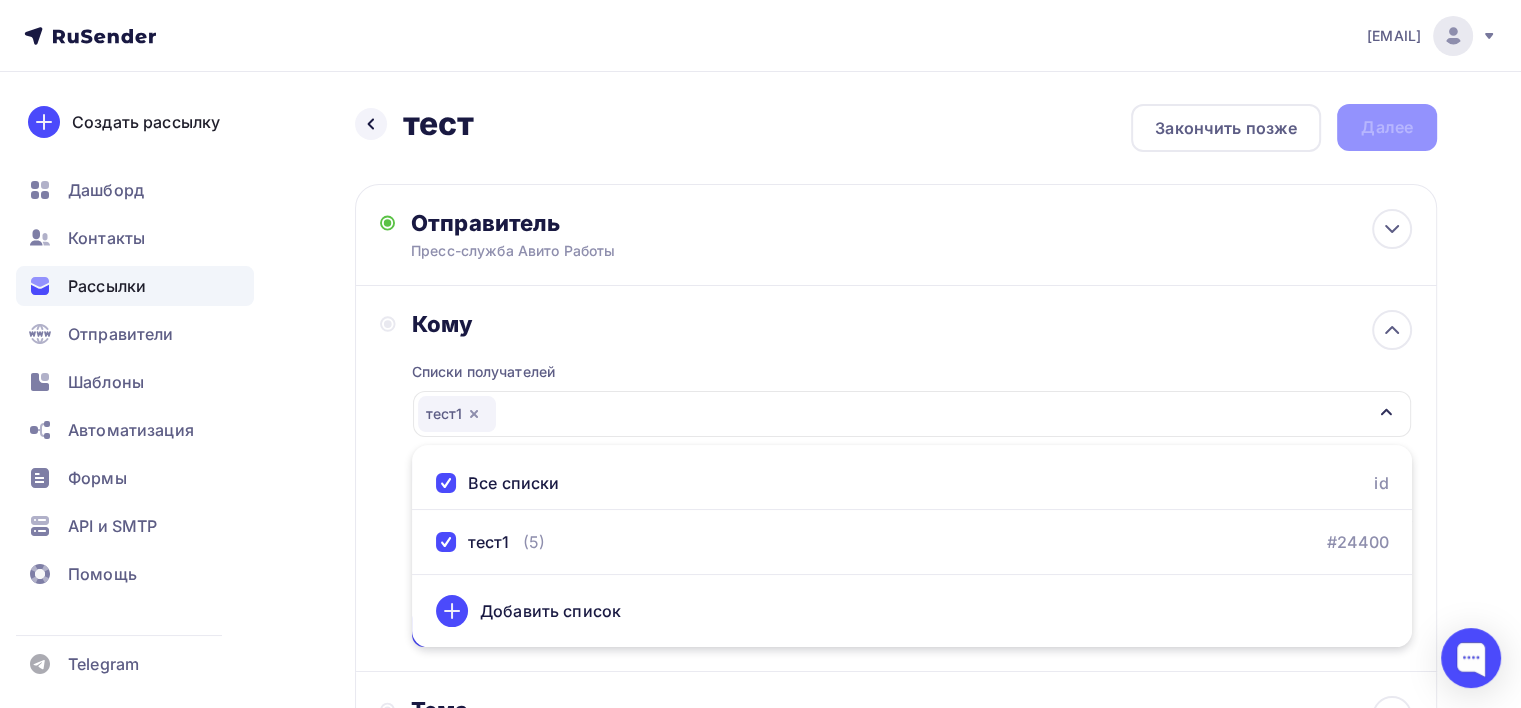 click on "Списки получателей
тест1
Все списки
id
тест1
(5)
#24400
Добавить список
Добавить сегментацию
Получателей:
5
Сохранить" at bounding box center (912, 492) 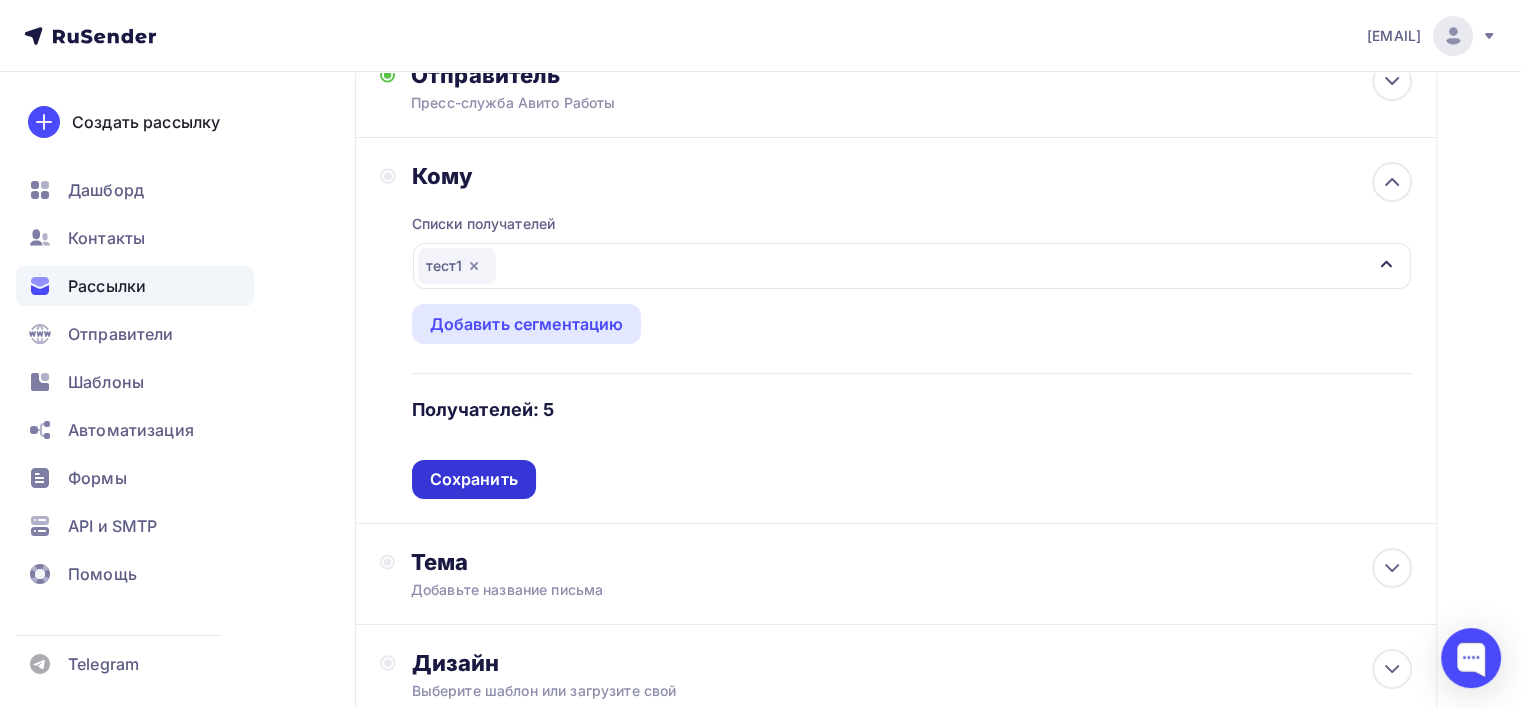 click on "Сохранить" at bounding box center [474, 479] 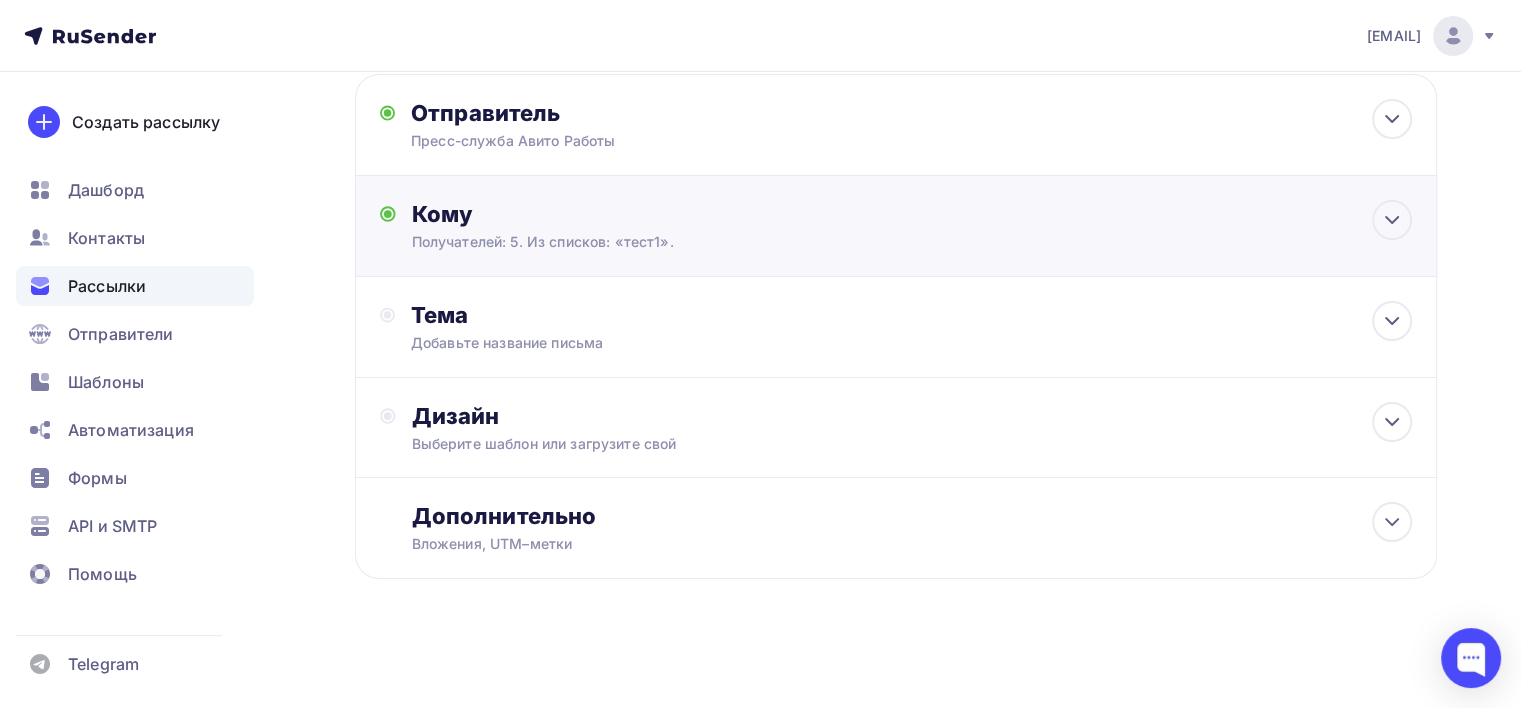 scroll, scrollTop: 108, scrollLeft: 0, axis: vertical 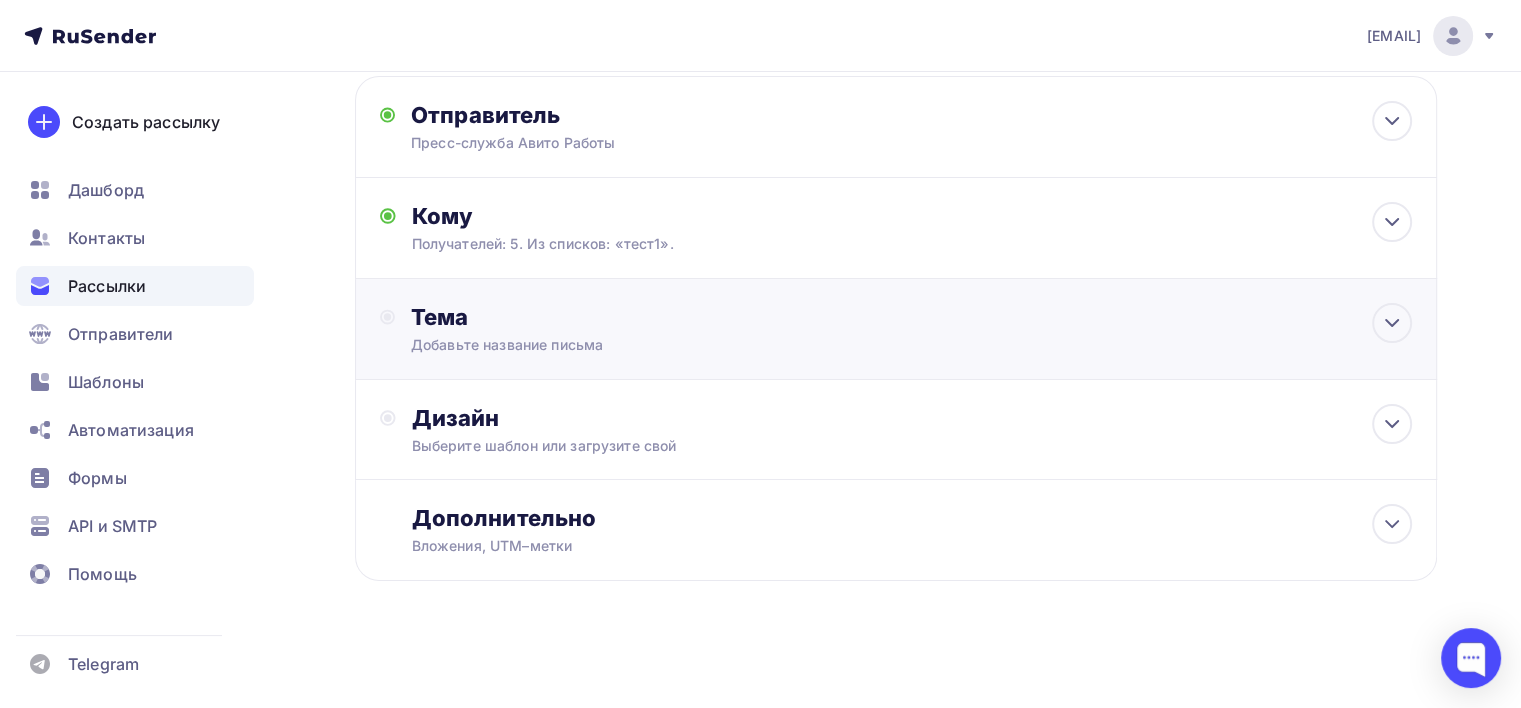 click on "Тема
Добавьте название письма
Тема  *
Рекомендуем использовать не более 150 символов
Прехедер               Сохранить
Предпросмотр может отличаться  в зависимости от почтового клиента
Пресс-служба Авито Работы
Тема для рассылки
Предпросмотр текста
12:45" at bounding box center (896, 329) 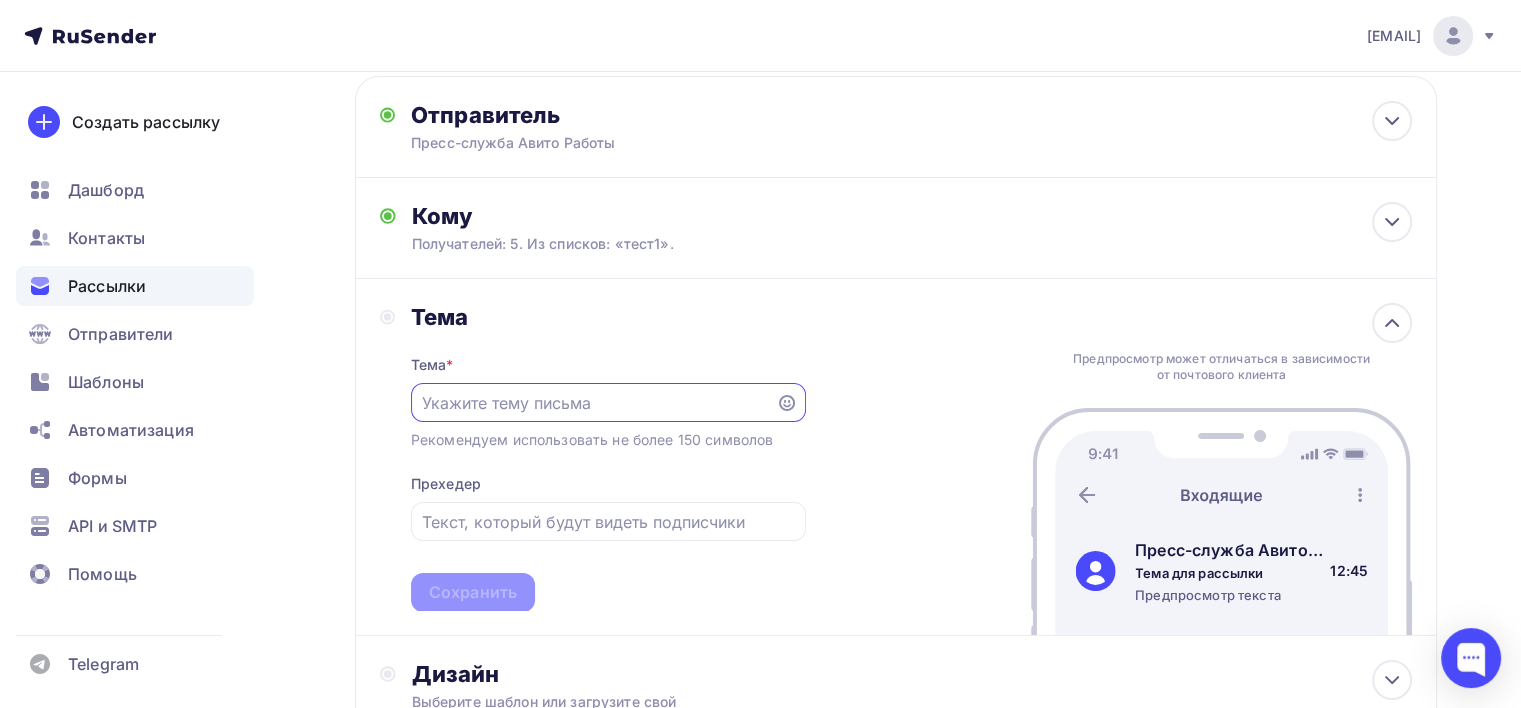 scroll, scrollTop: 107, scrollLeft: 0, axis: vertical 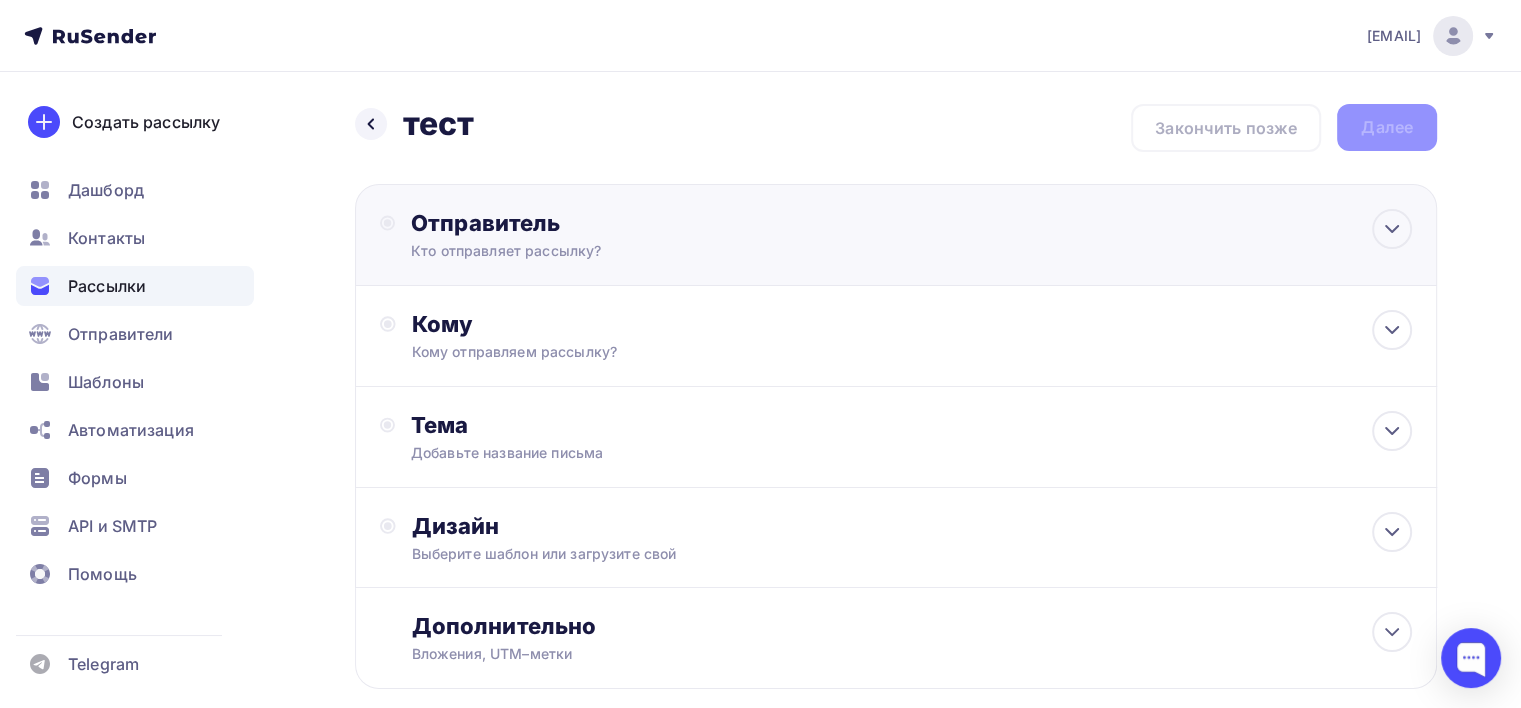 click on "Кто отправляет рассылку?" at bounding box center [606, 251] 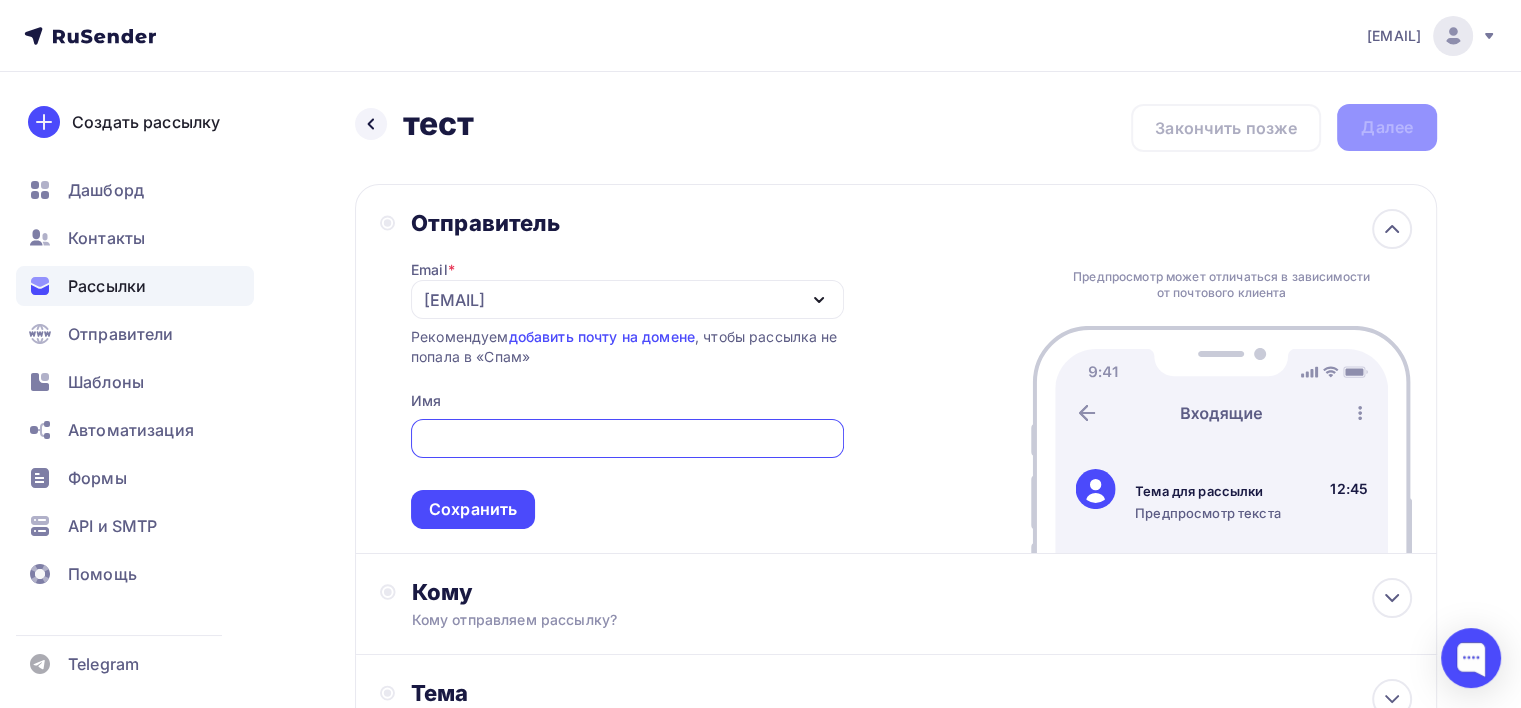 scroll, scrollTop: 0, scrollLeft: 0, axis: both 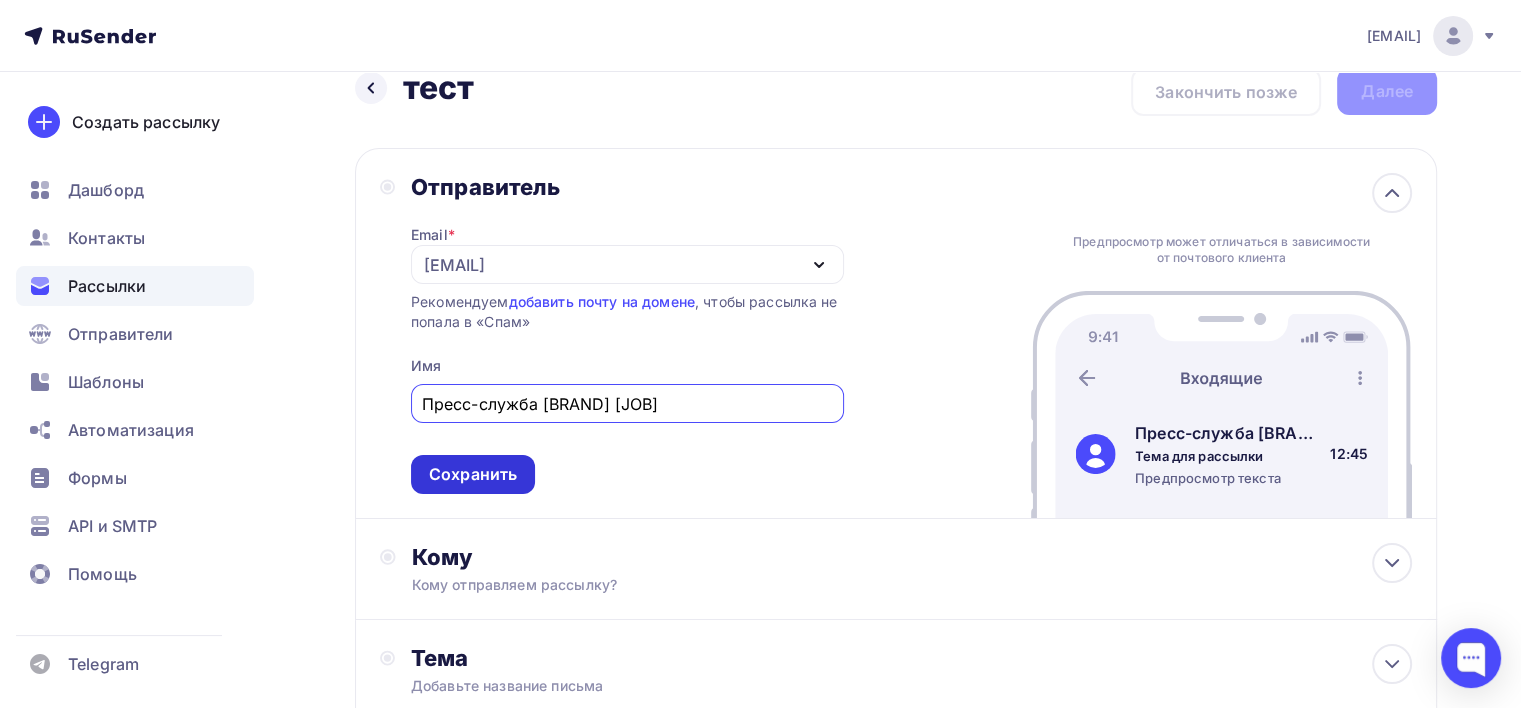type on "Пресс-служба [BRAND] [JOB]" 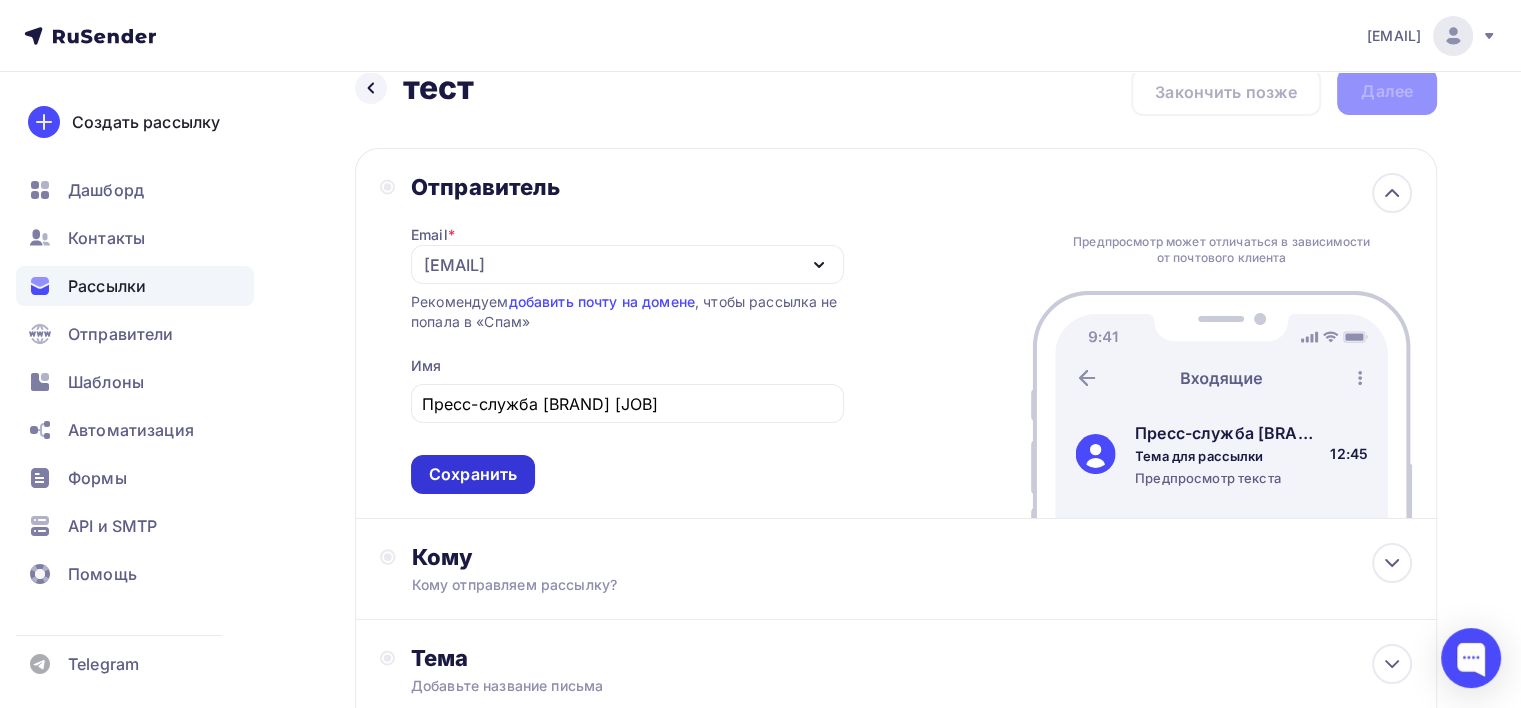 click on "Сохранить" at bounding box center (473, 474) 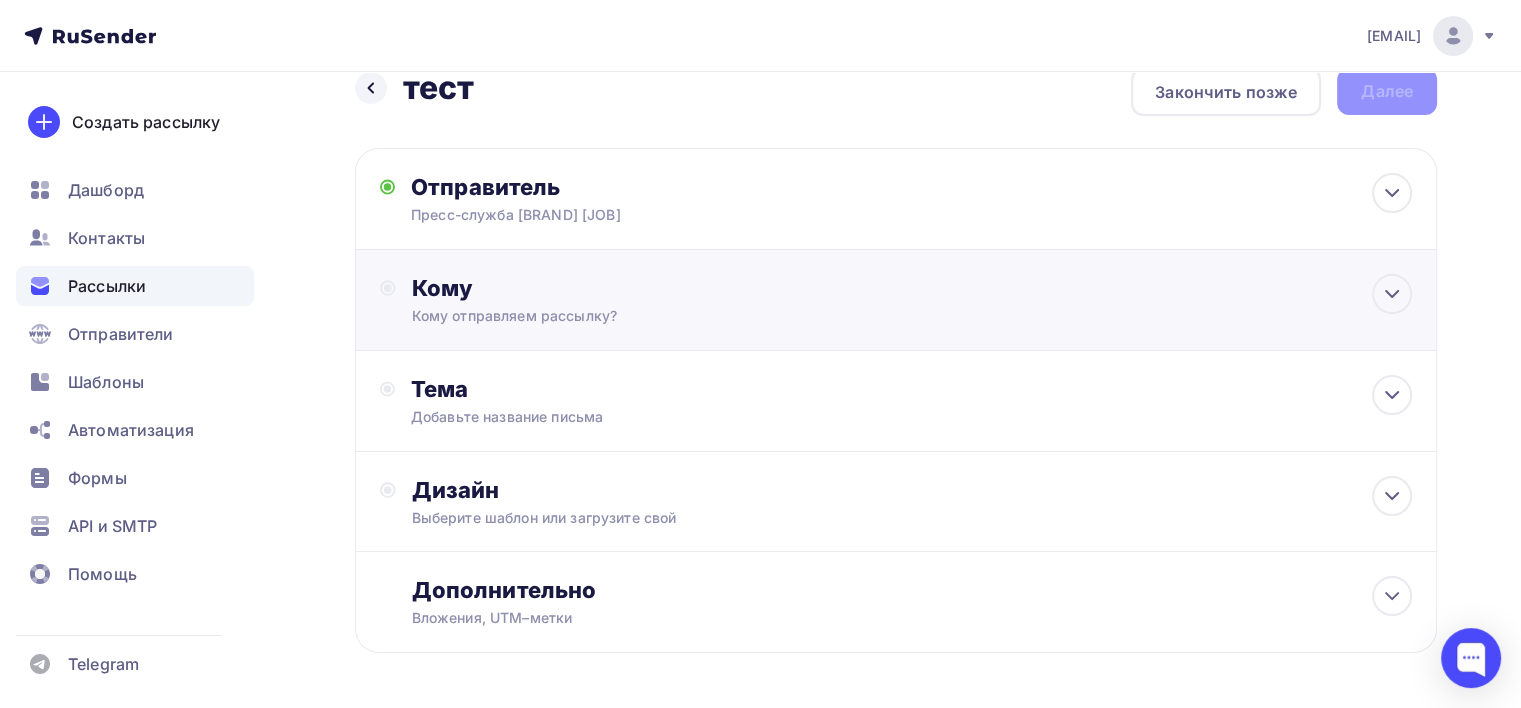 click on "Кому отправляем рассылку?" at bounding box center [606, 215] 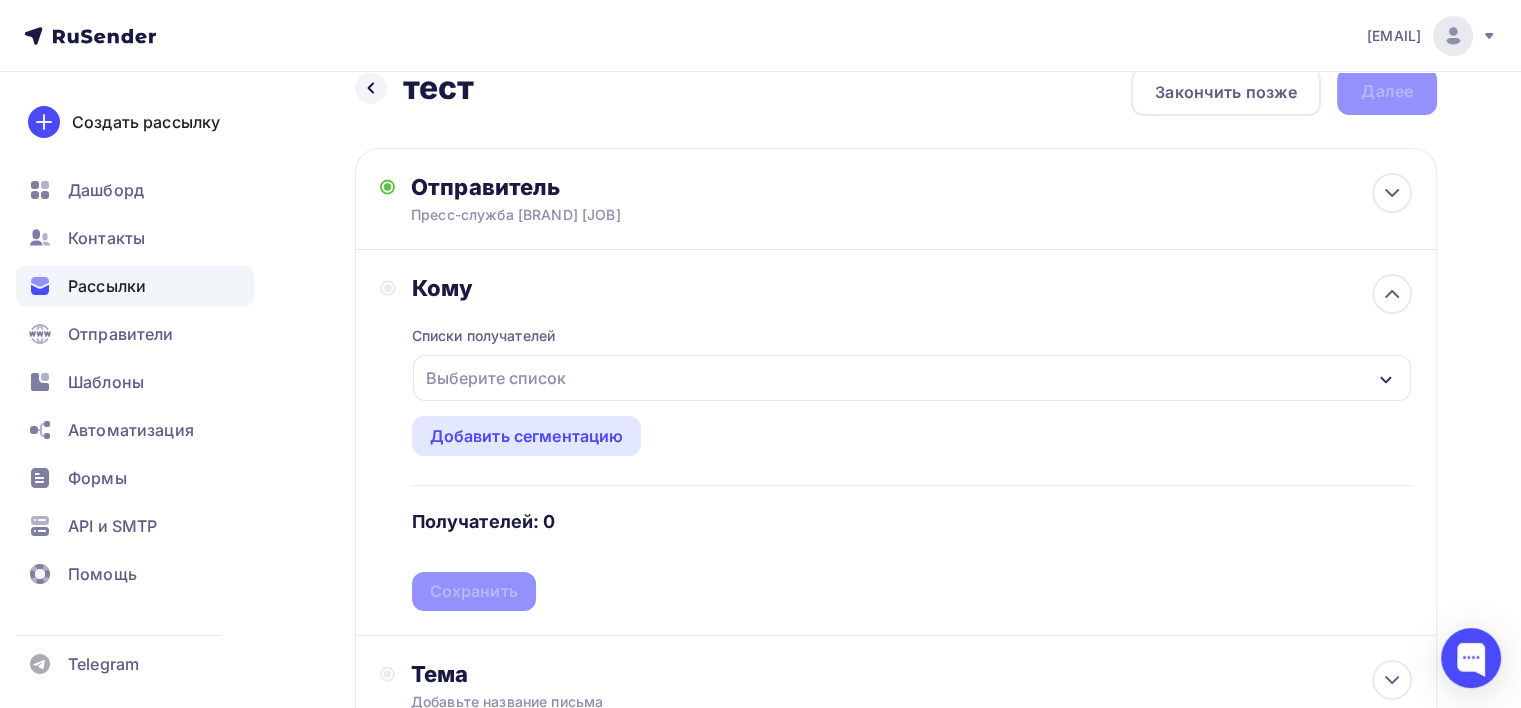 click on "Выберите список" at bounding box center (496, 378) 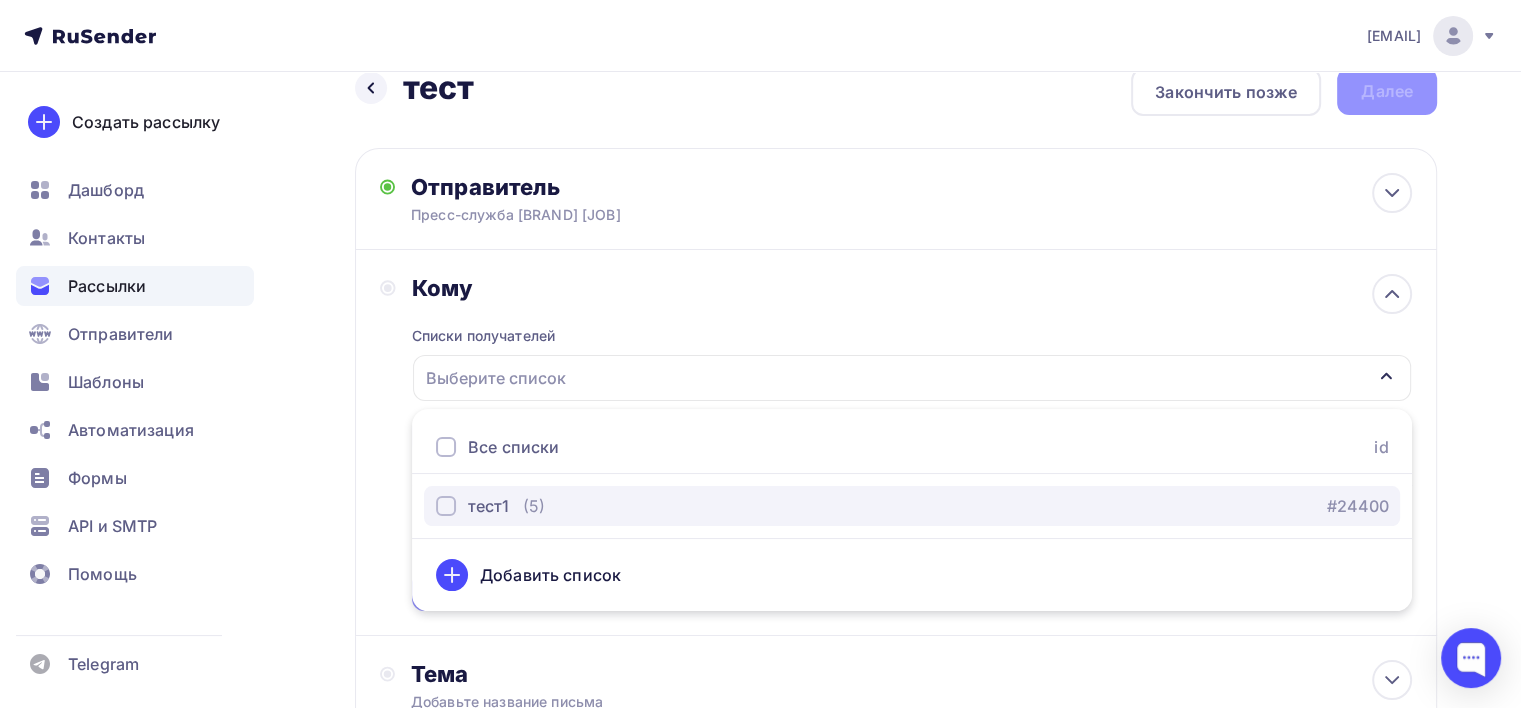 click on "(5)" at bounding box center (534, 506) 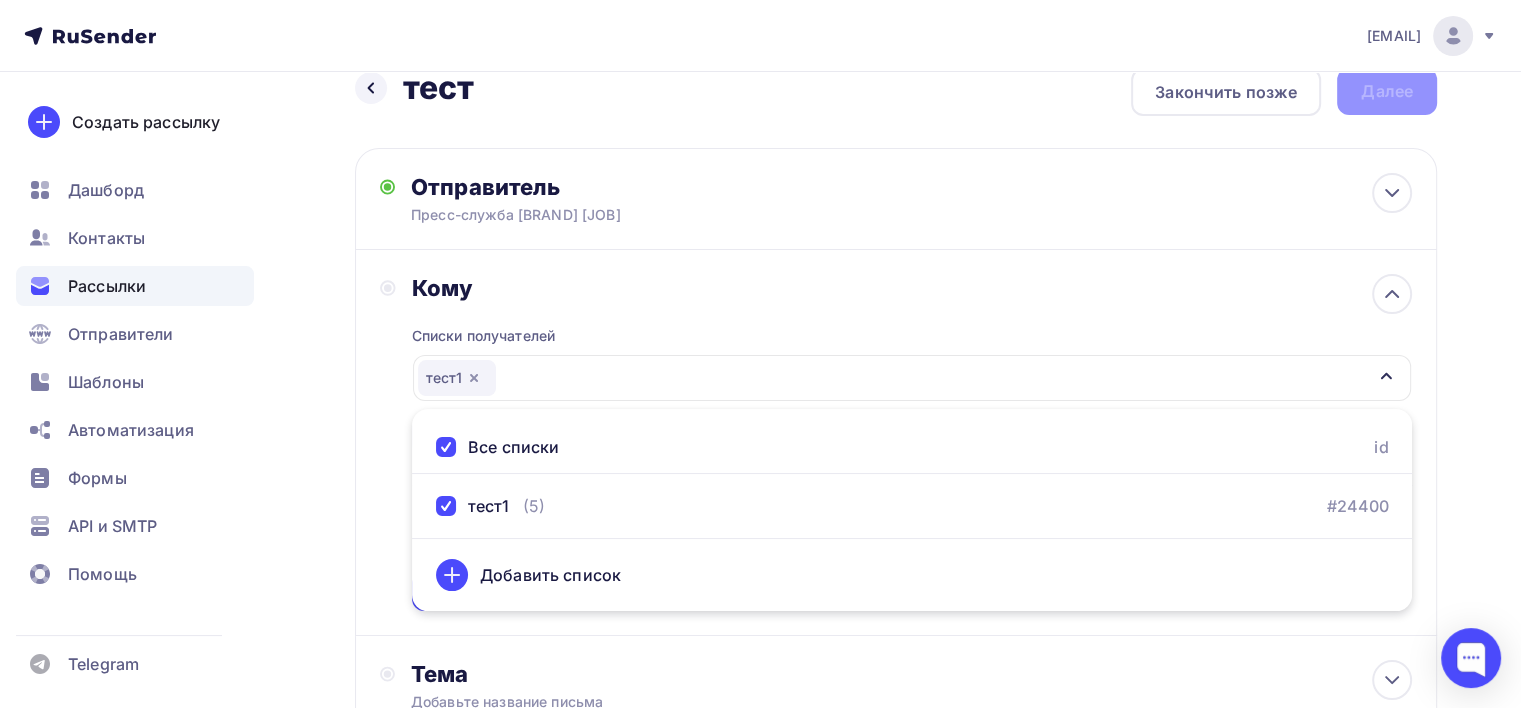 click on "Кому
Списки получателей
тест1
Все списки
id
тест1
(5)
#24400
Добавить список
Добавить сегментацию
Получателей:
5
Сохранить" at bounding box center (612, 199) 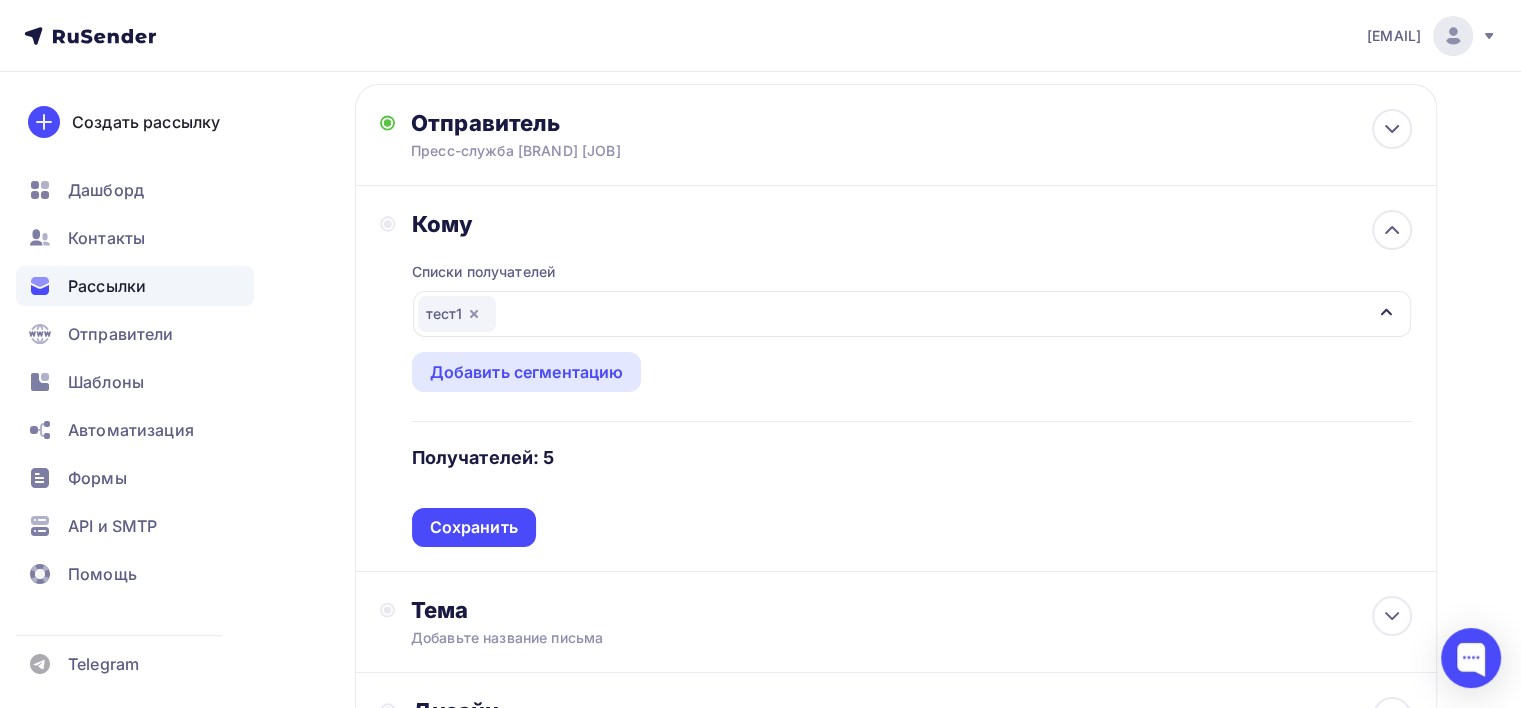 scroll, scrollTop: 102, scrollLeft: 0, axis: vertical 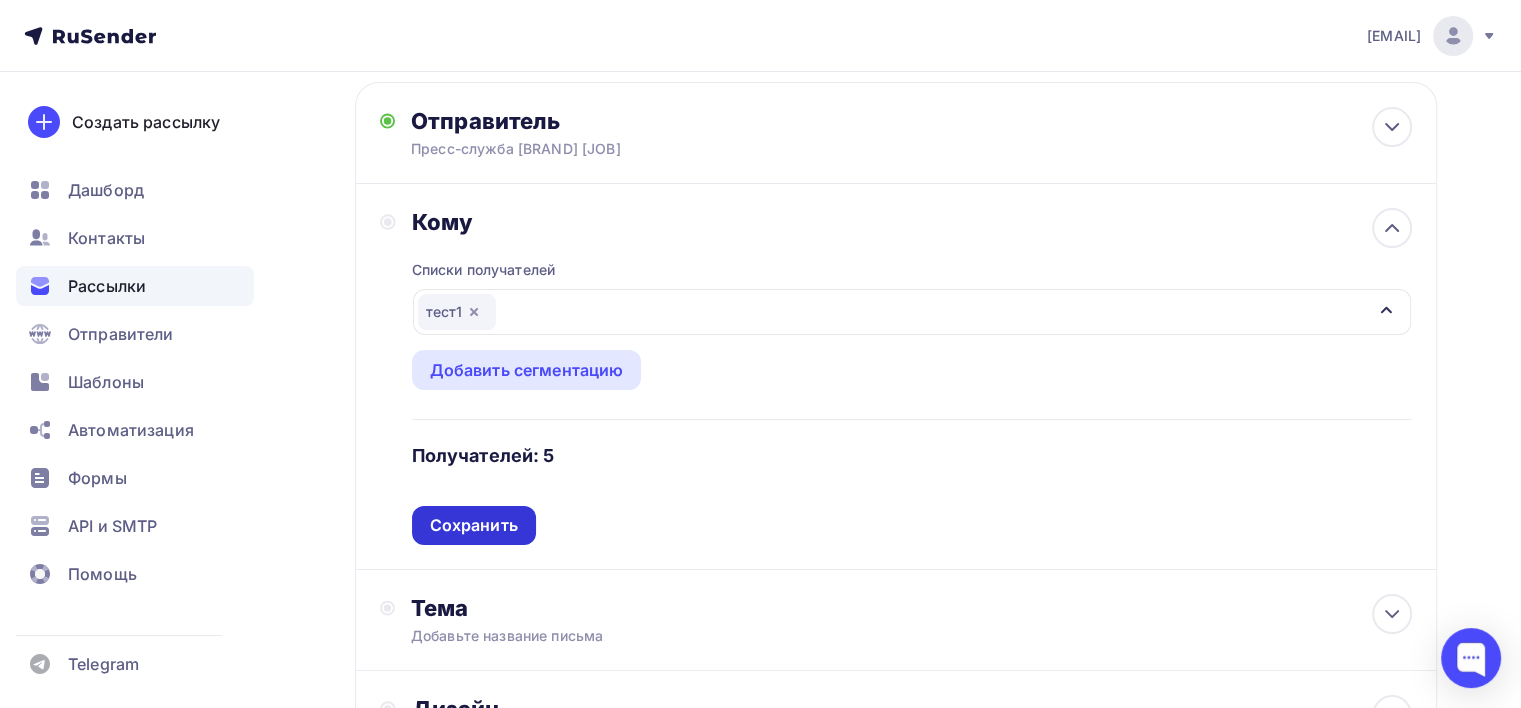 click on "Сохранить" at bounding box center (474, 525) 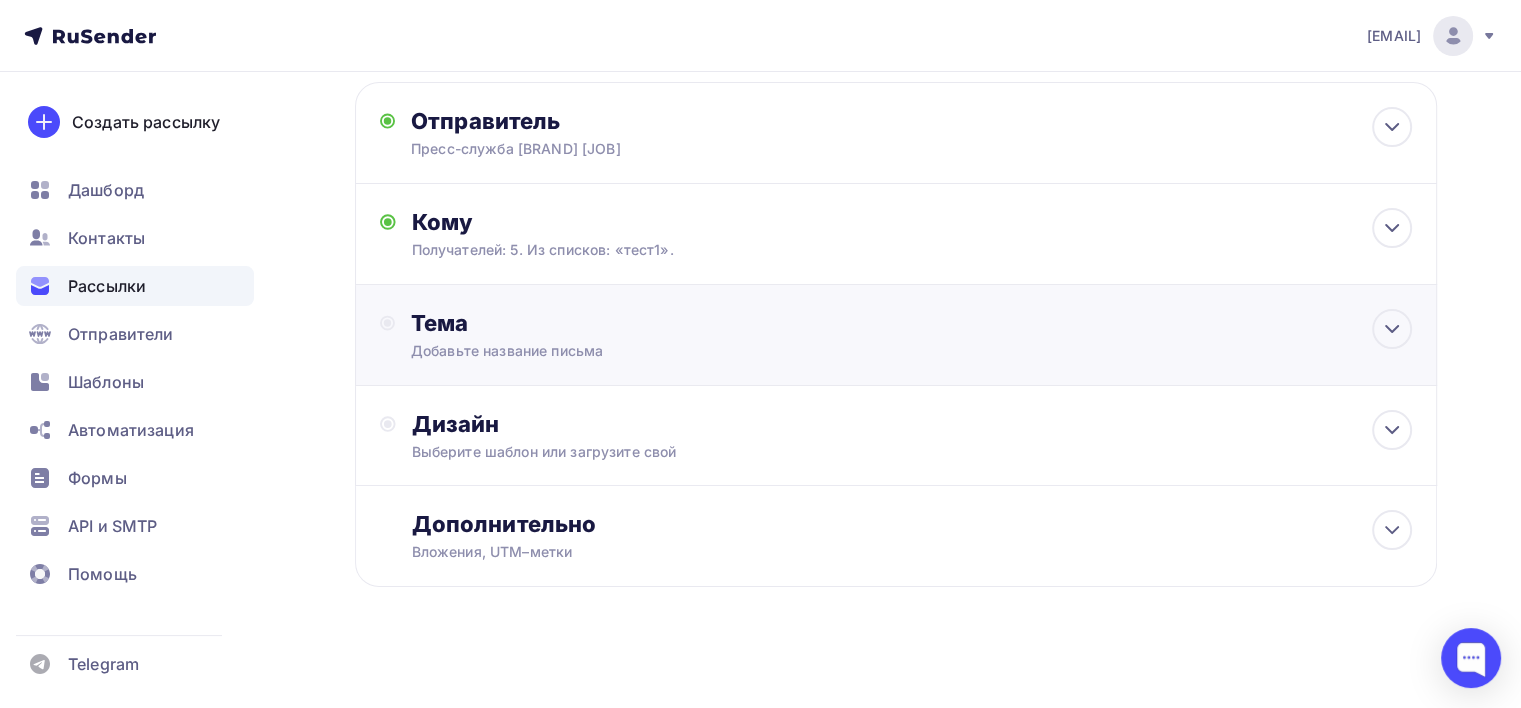 click on "Добавьте название письма" at bounding box center (589, 351) 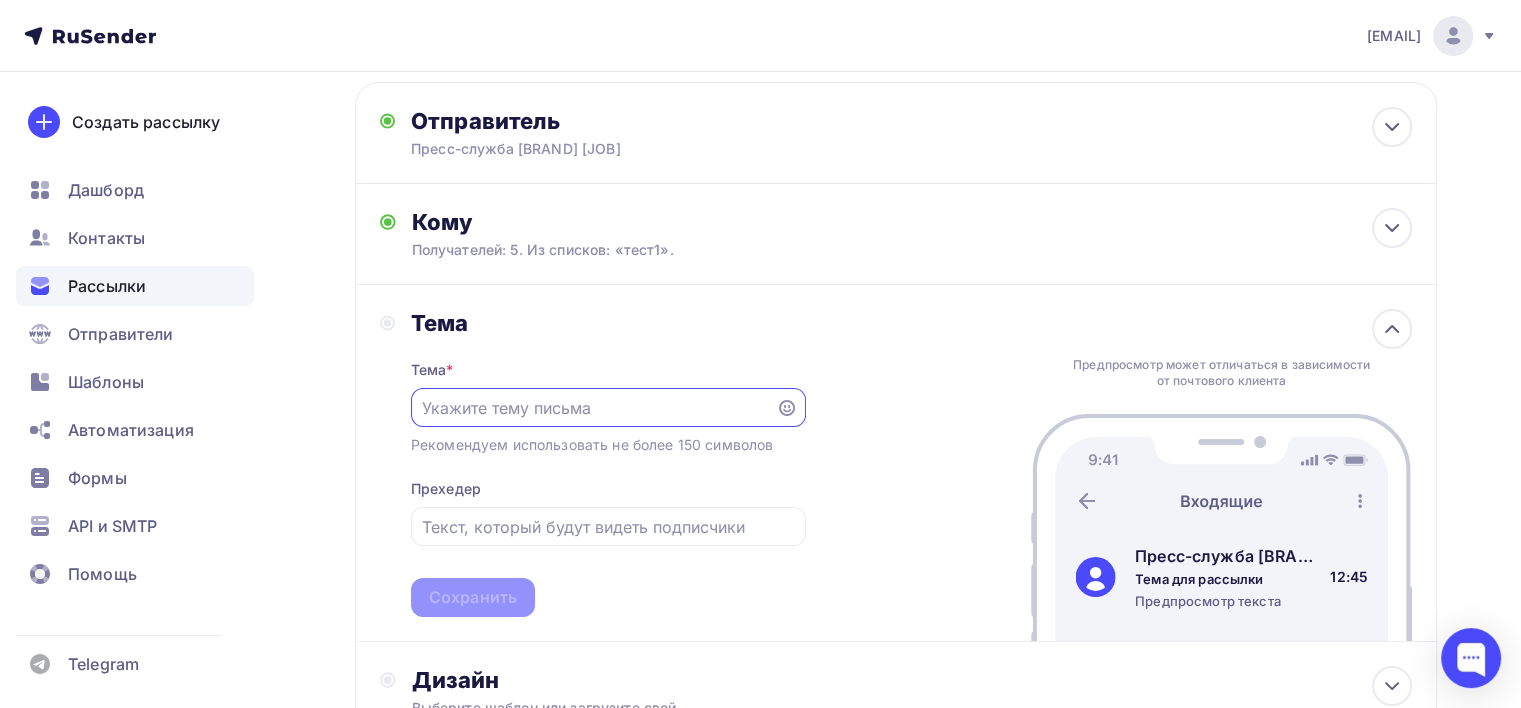 scroll, scrollTop: 0, scrollLeft: 0, axis: both 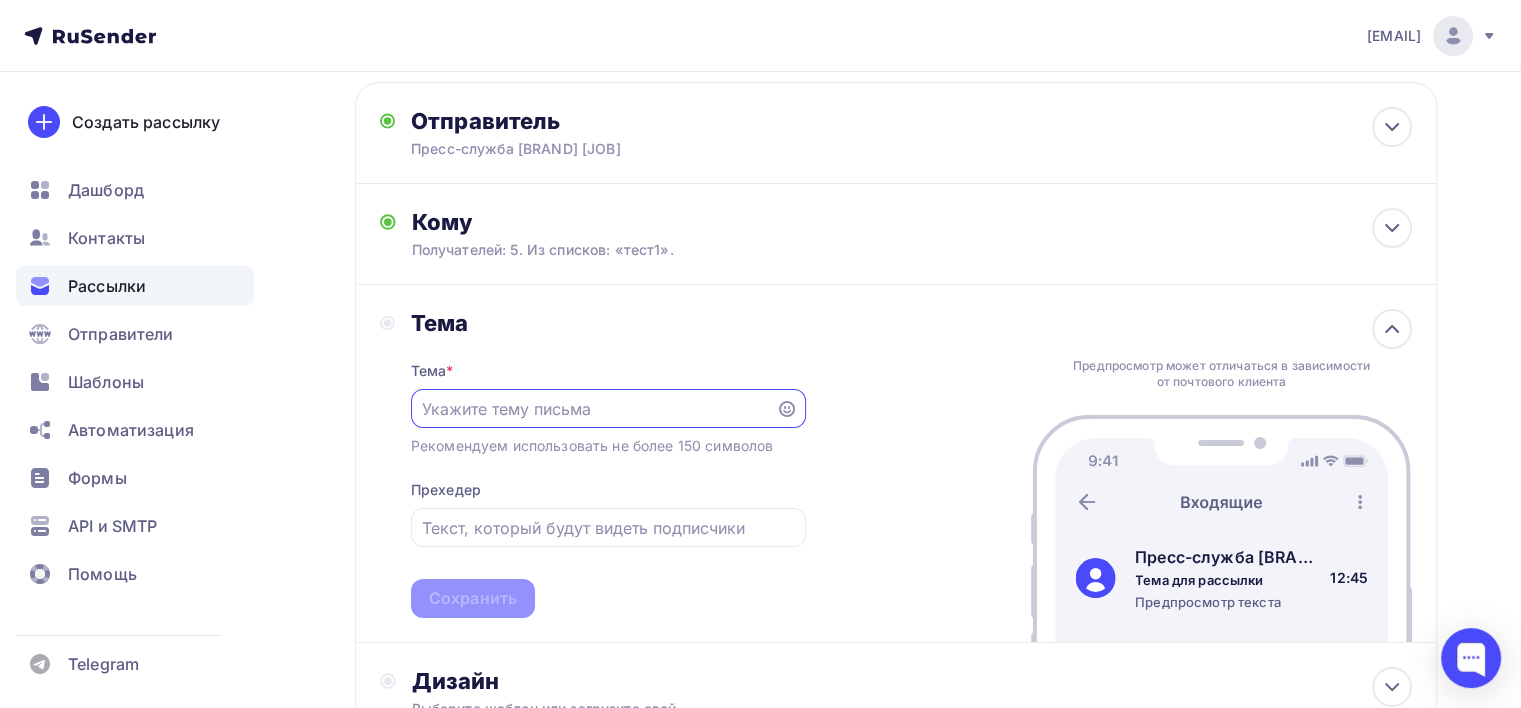 paste on "Авито Работа: средняя предлагаемая зарплата в сфере маркетплейсов выросла на 22%" 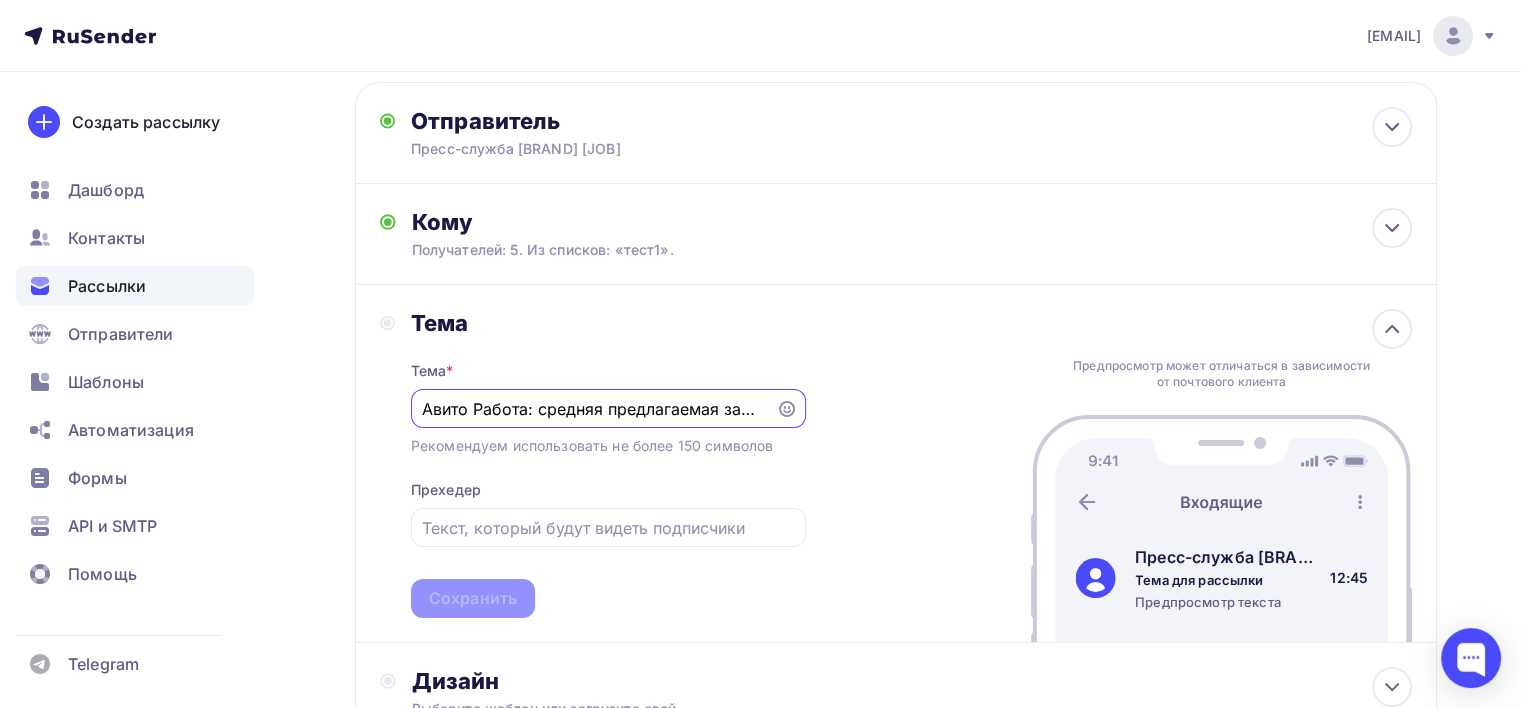 scroll, scrollTop: 0, scrollLeft: 356, axis: horizontal 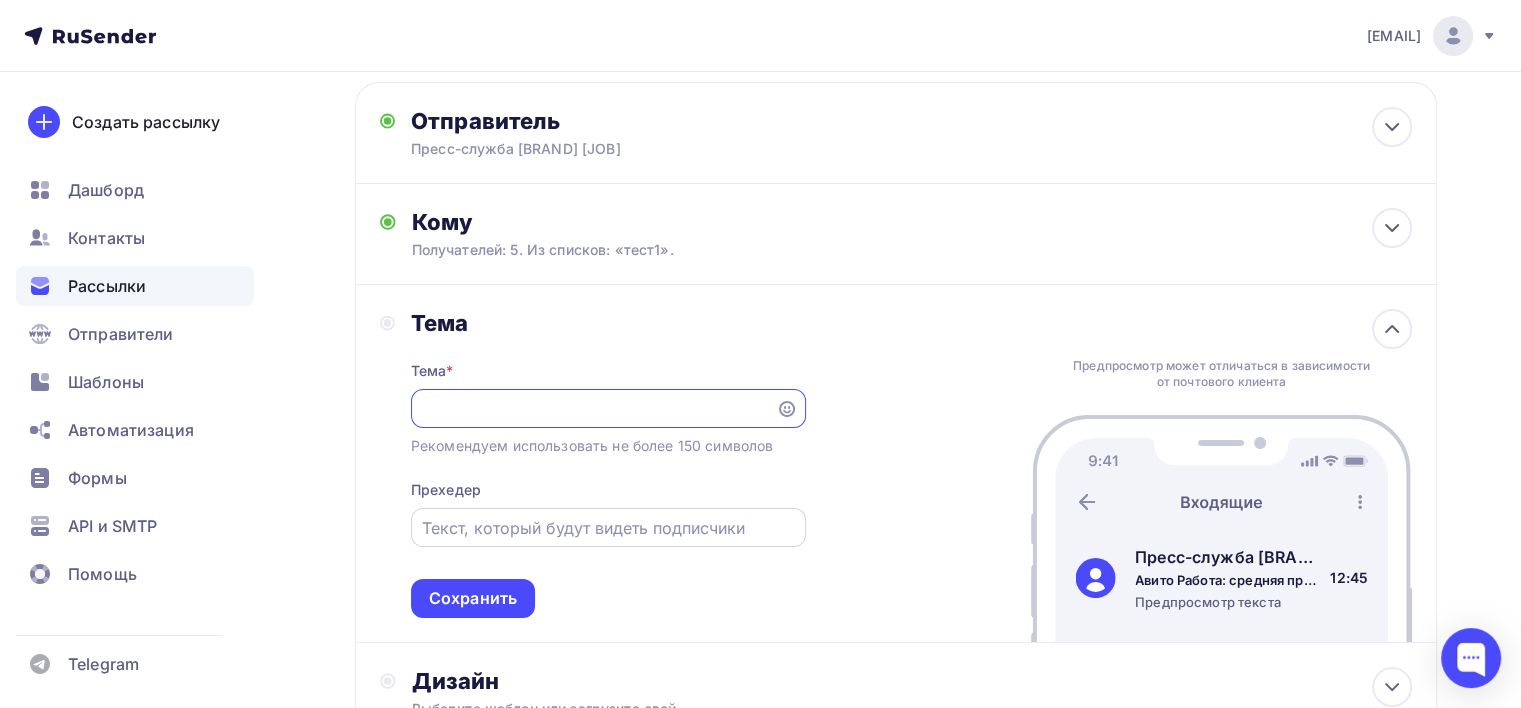 type on "Авито Работа: средняя предлагаемая зарплата в сфере маркетплейсов выросла на 22%" 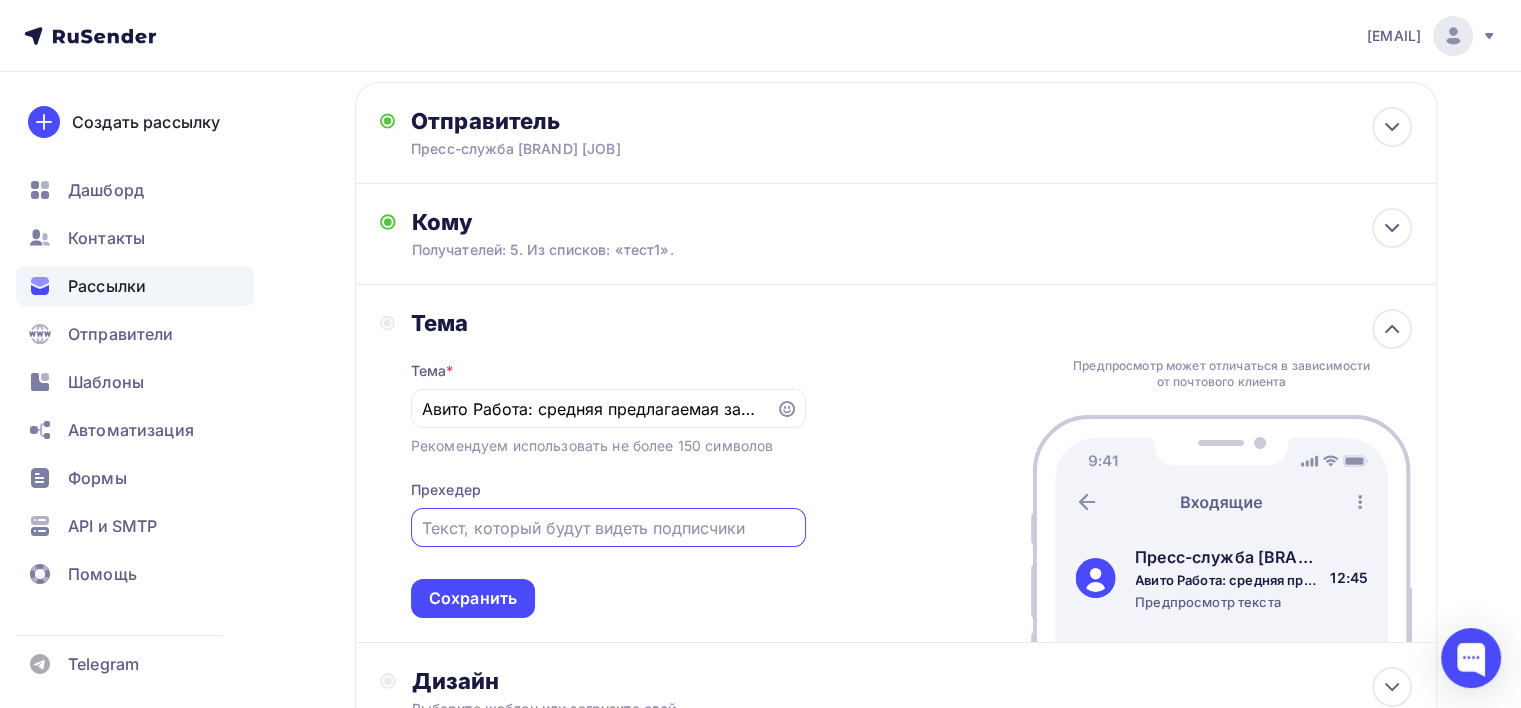 click at bounding box center (608, 528) 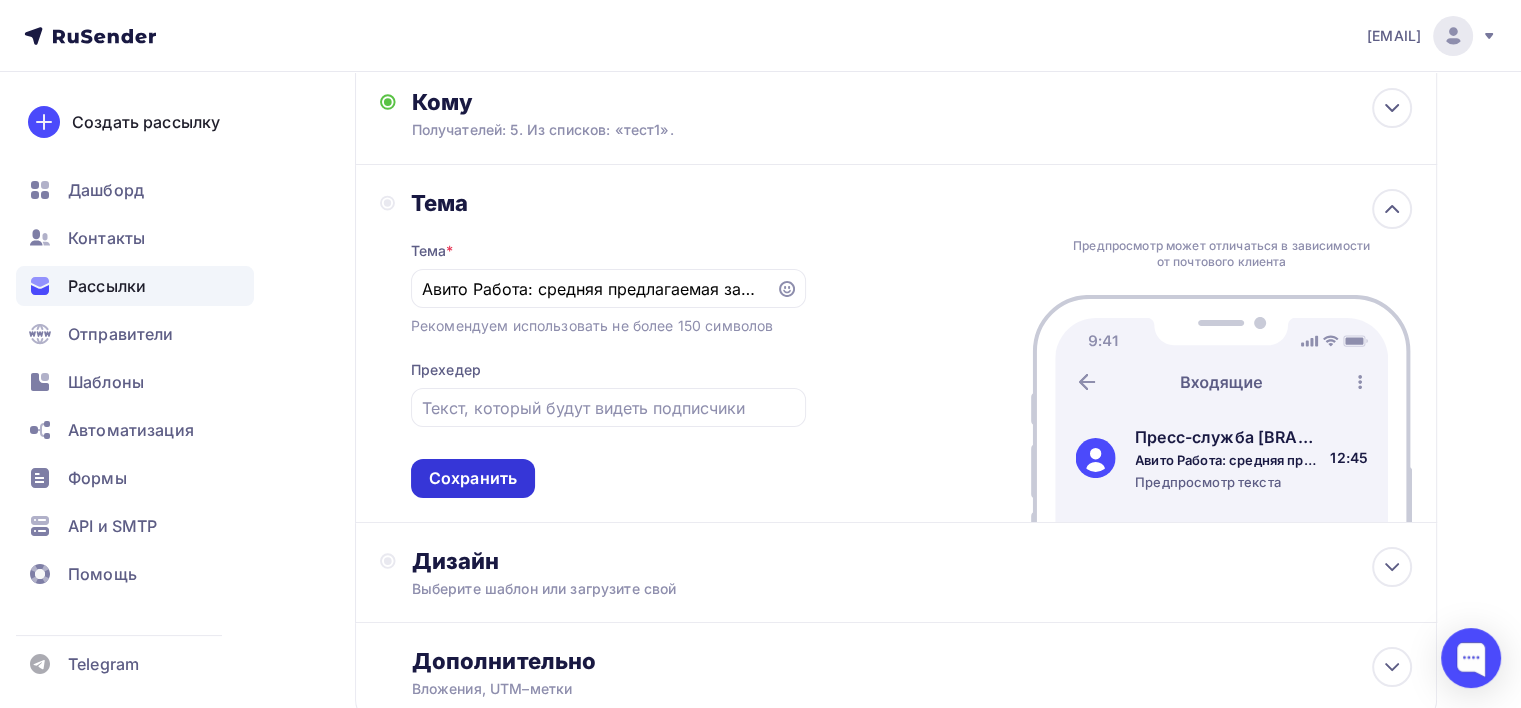 click on "Сохранить" at bounding box center (473, 478) 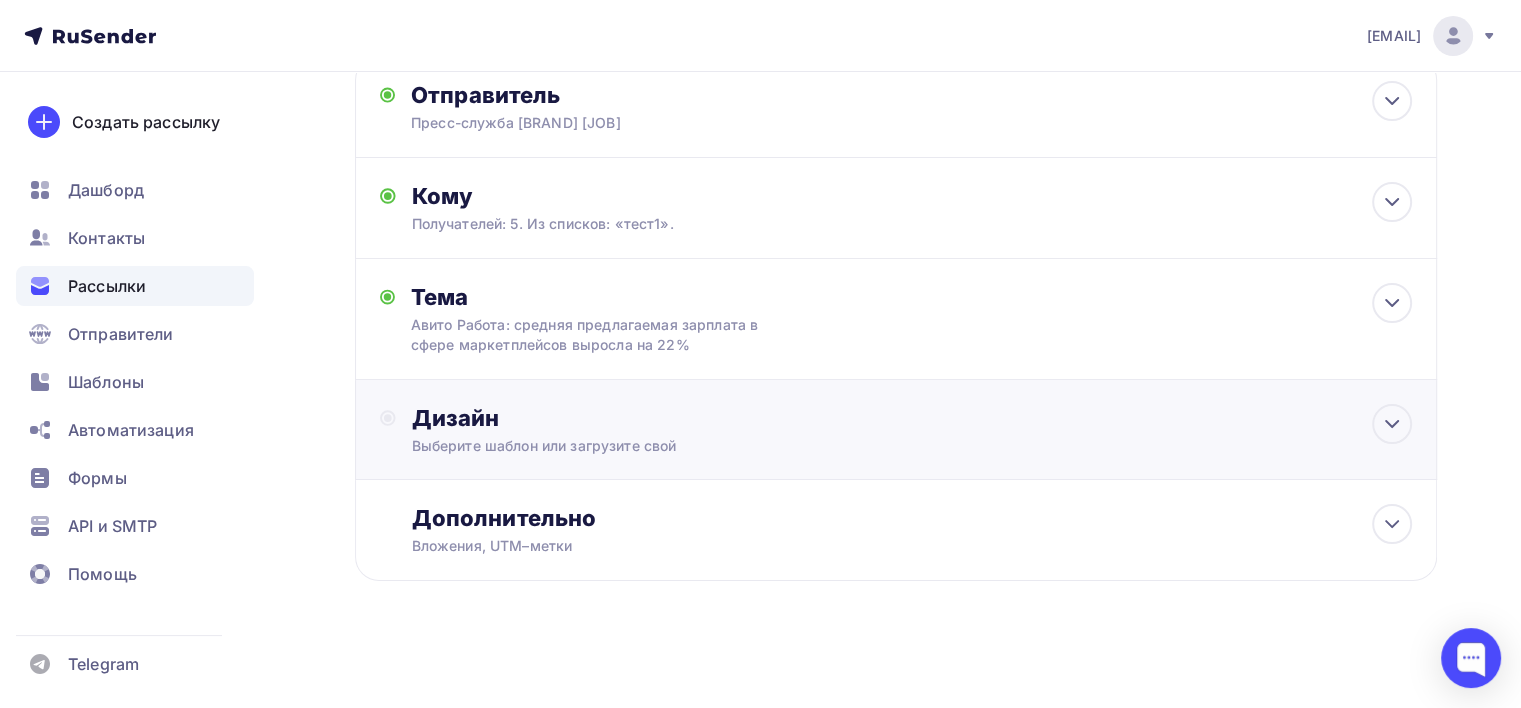 click on "Дизайн   Выберите шаблон или загрузите свой" at bounding box center (627, 107) 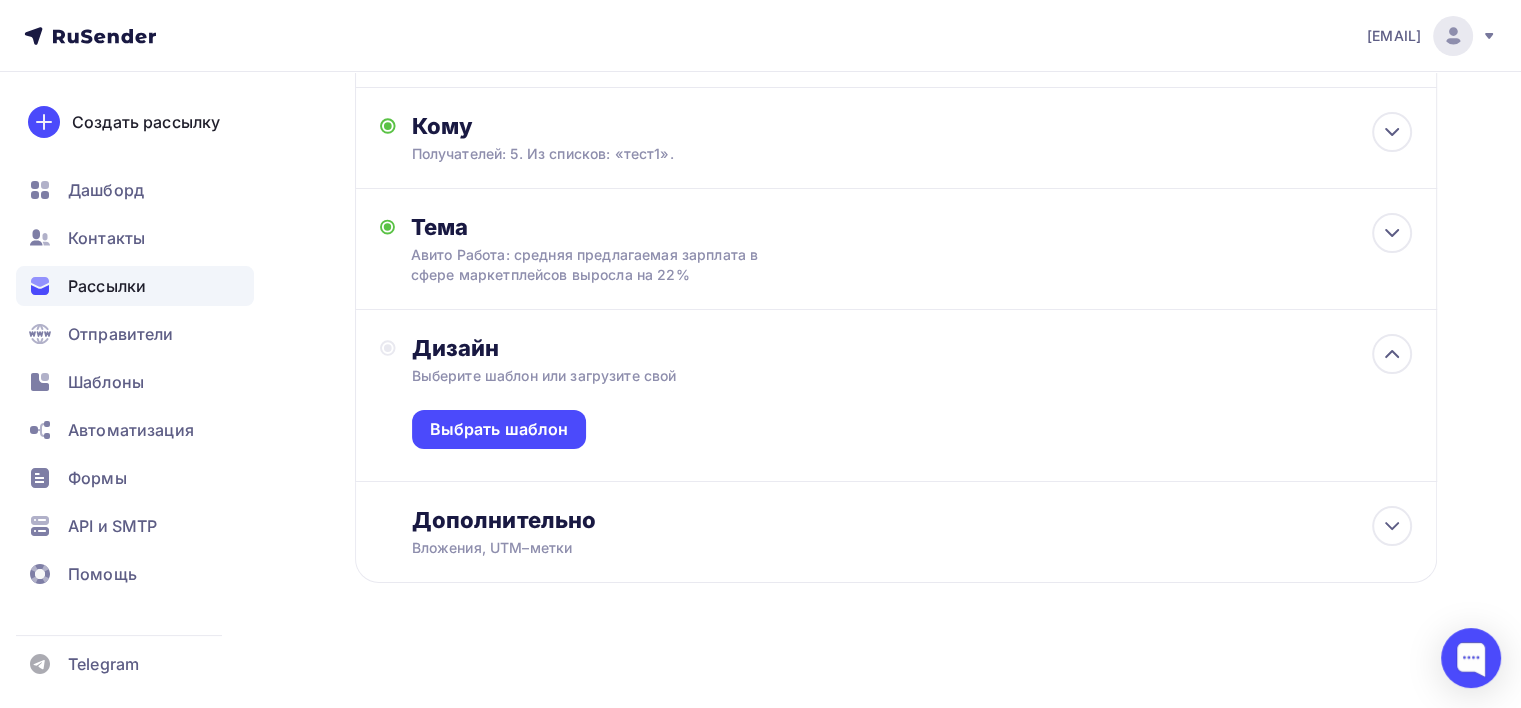 scroll, scrollTop: 200, scrollLeft: 0, axis: vertical 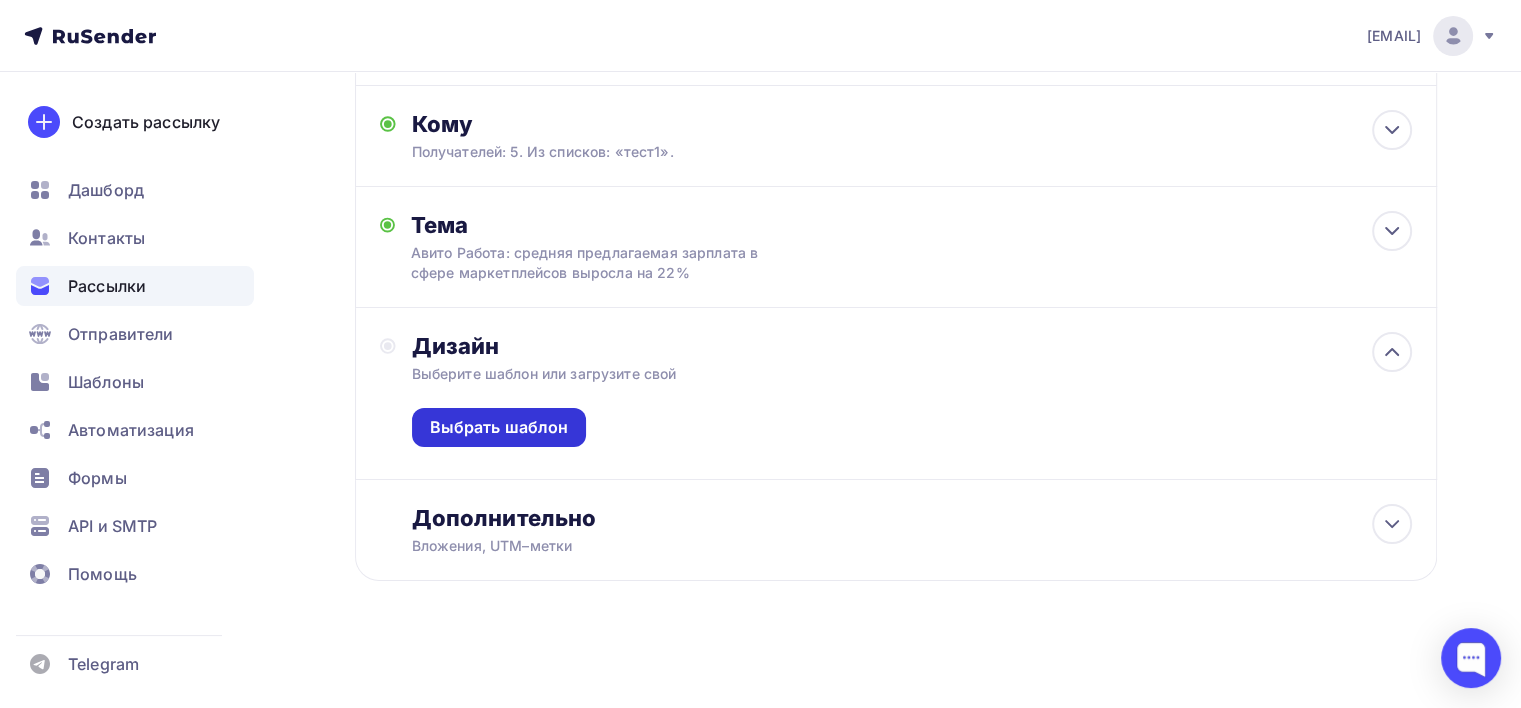click on "Выбрать шаблон" at bounding box center [499, 427] 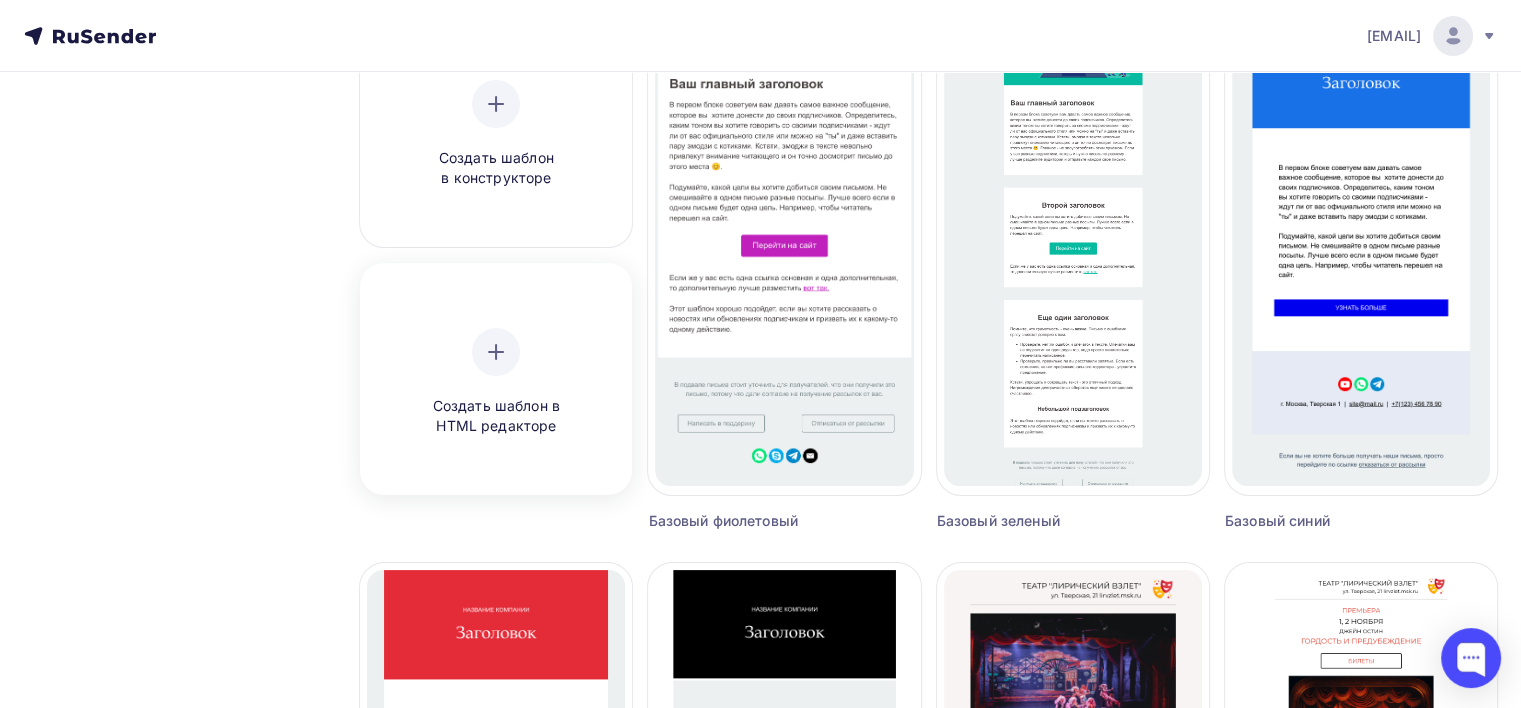 scroll, scrollTop: 0, scrollLeft: 0, axis: both 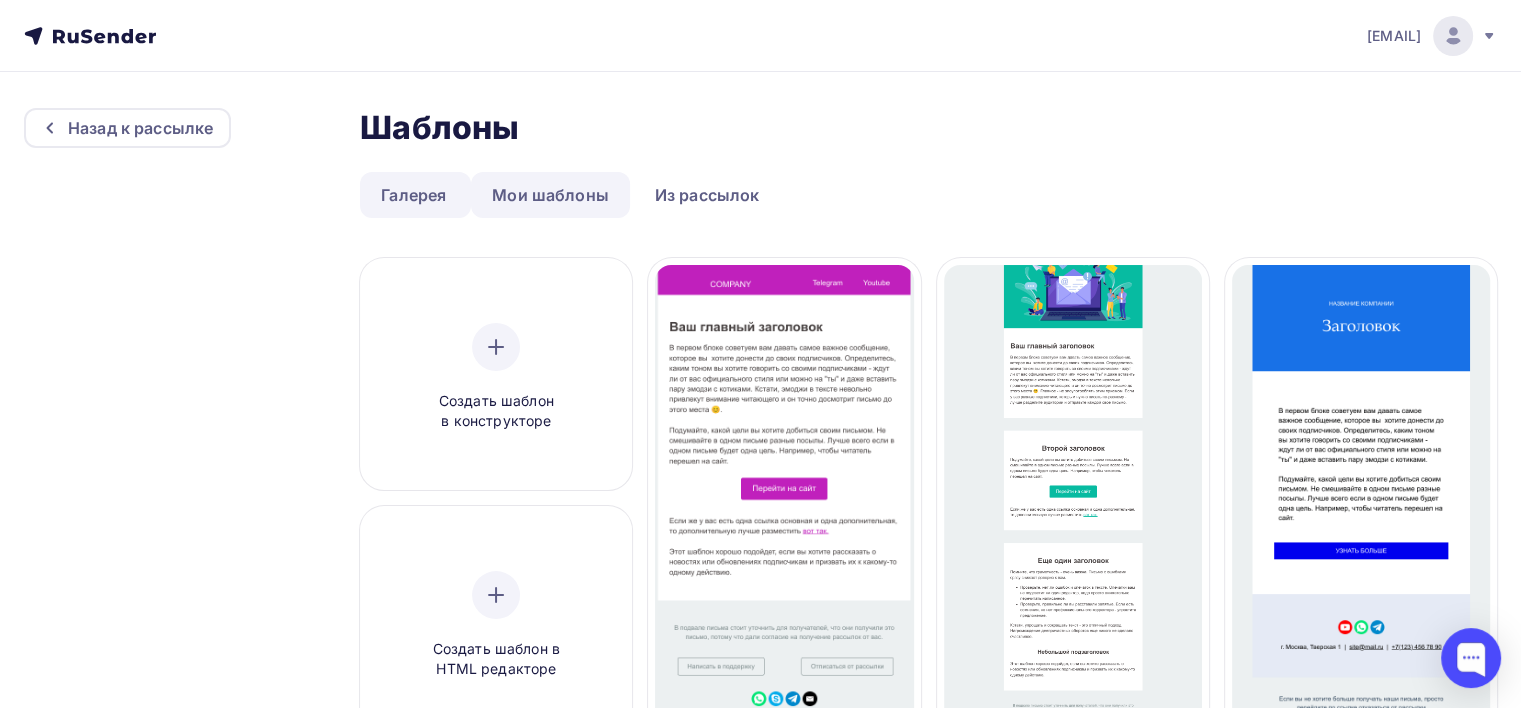 click on "Мои шаблоны" at bounding box center (413, 195) 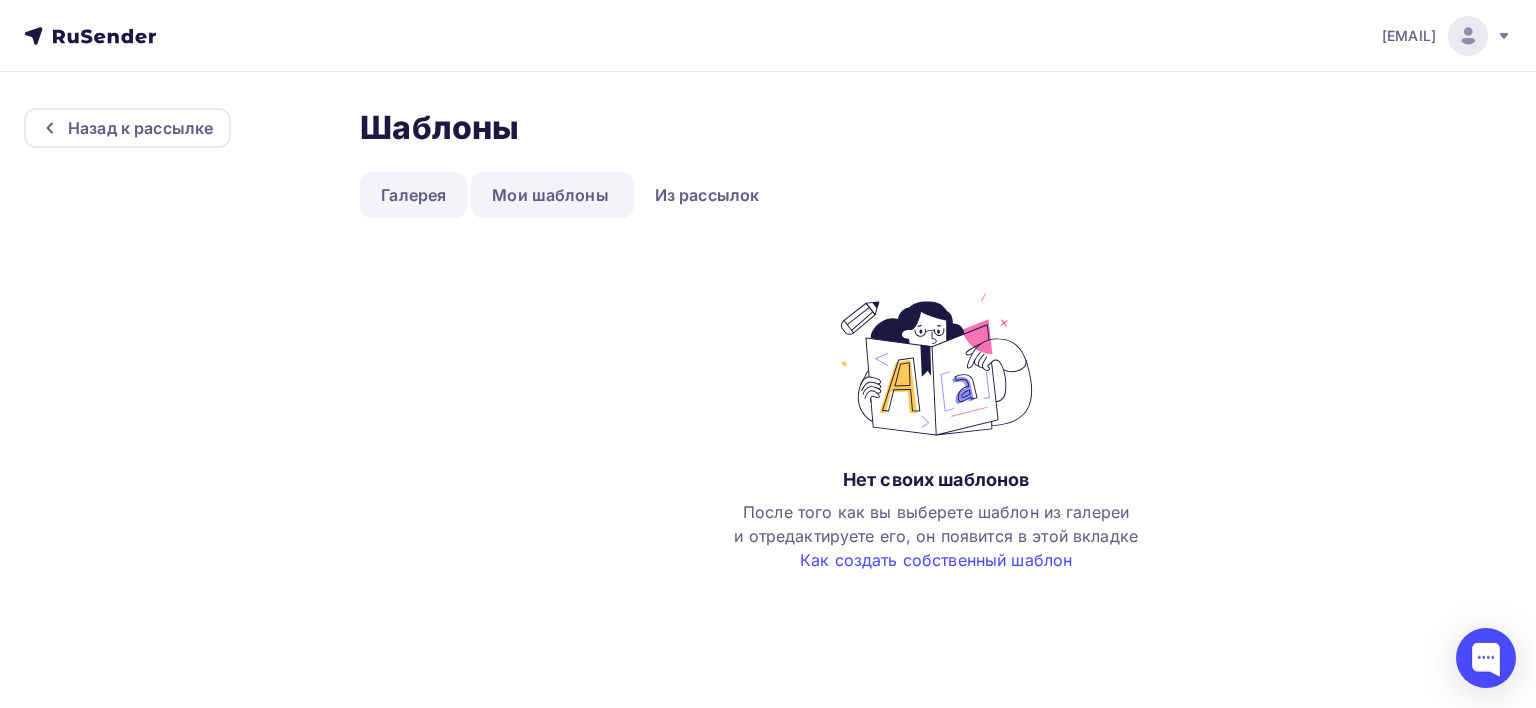click on "Галерея" at bounding box center [413, 195] 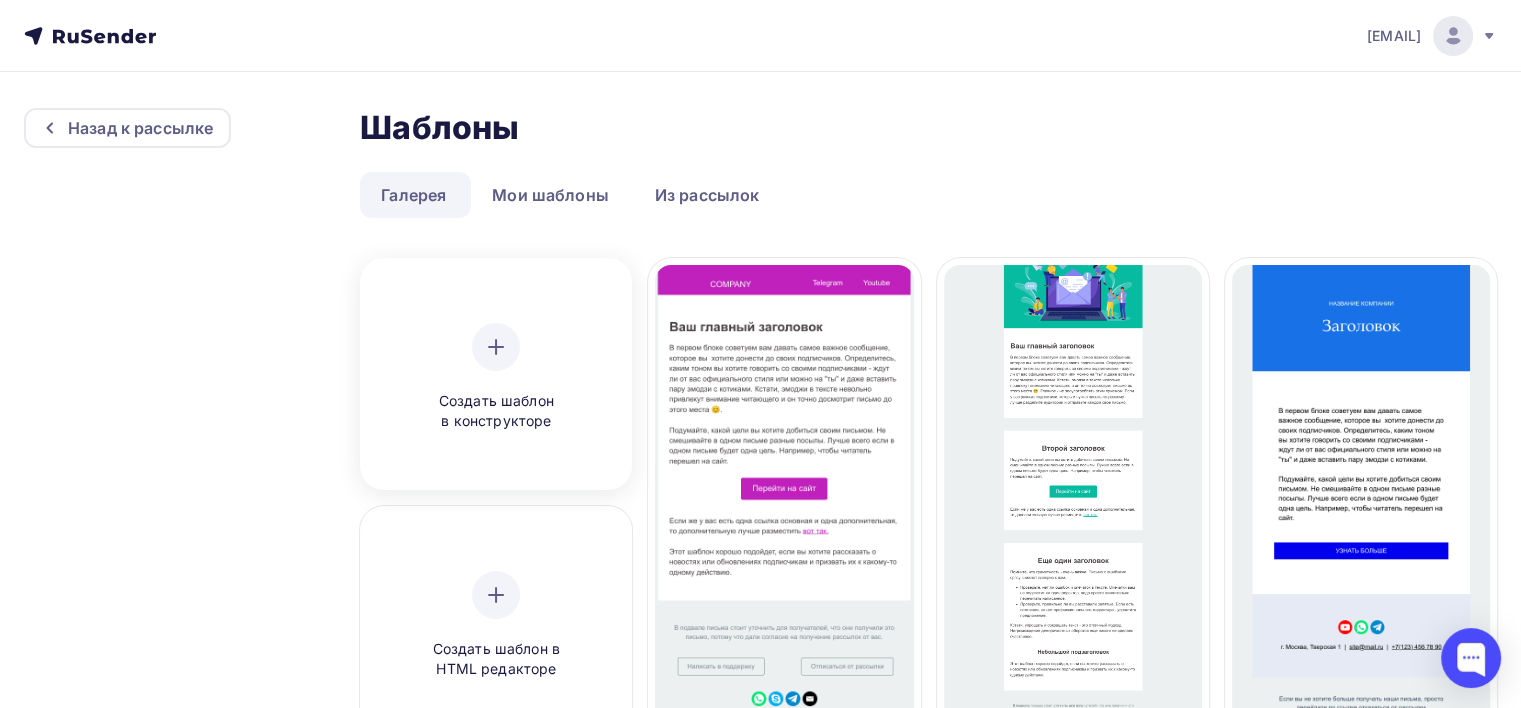 click on "Создать шаблон в конструкторе" at bounding box center (496, 377) 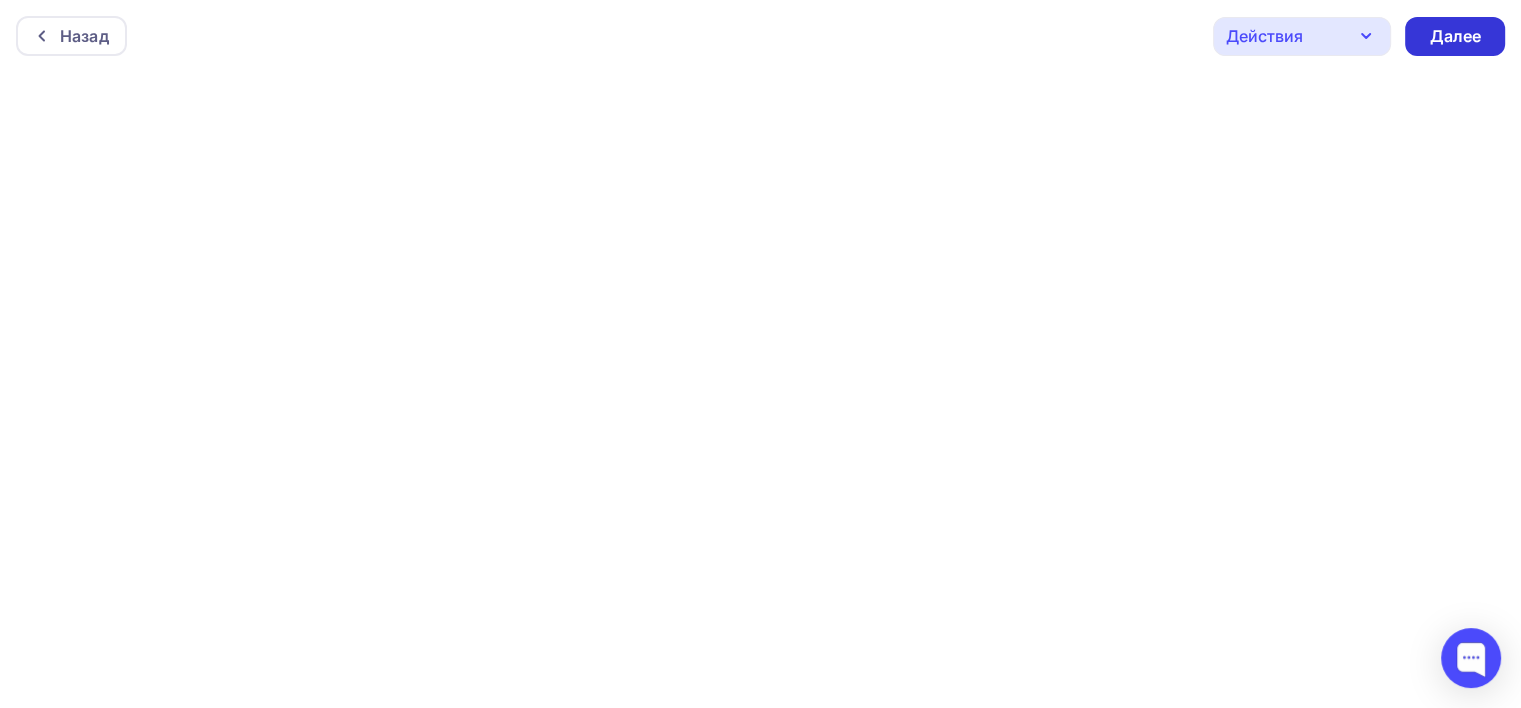 click on "Далее" at bounding box center (1455, 36) 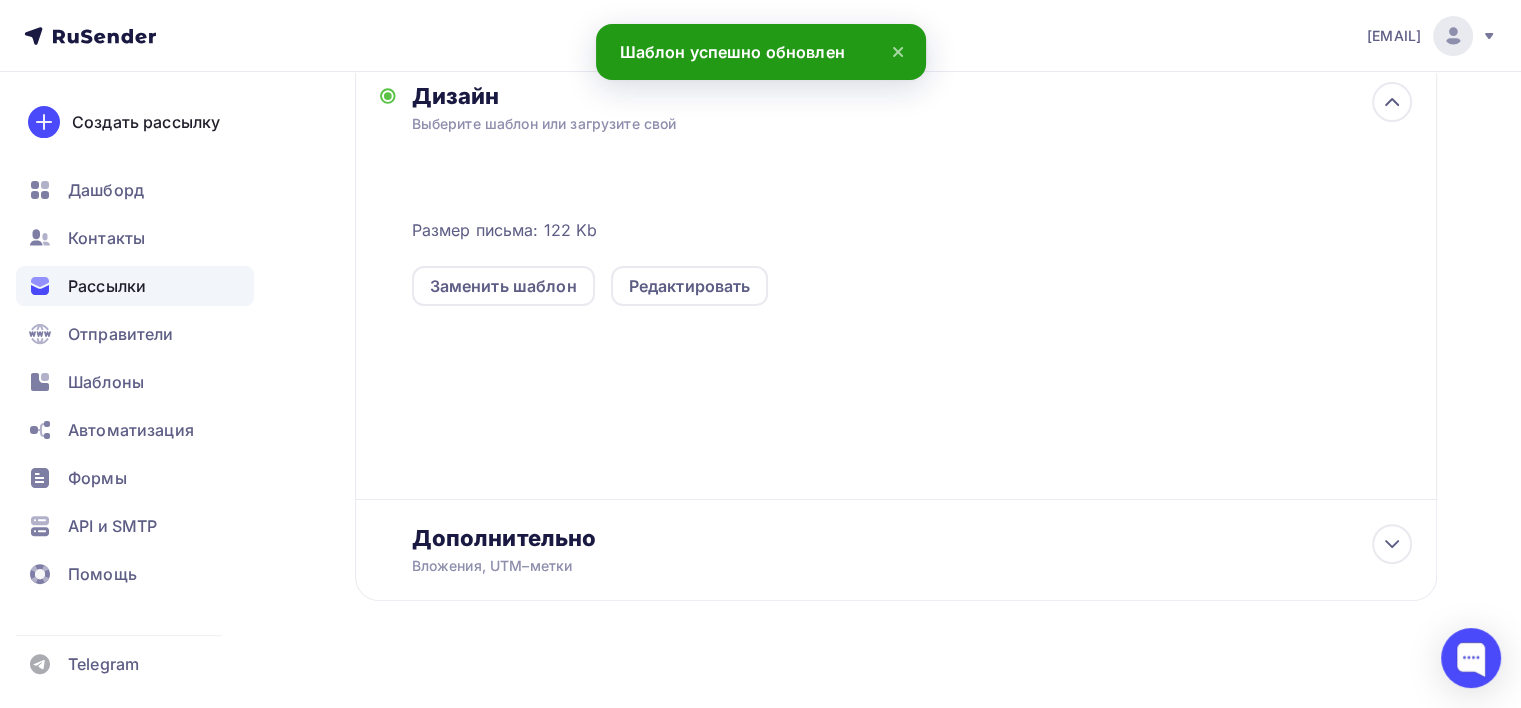 scroll, scrollTop: 470, scrollLeft: 0, axis: vertical 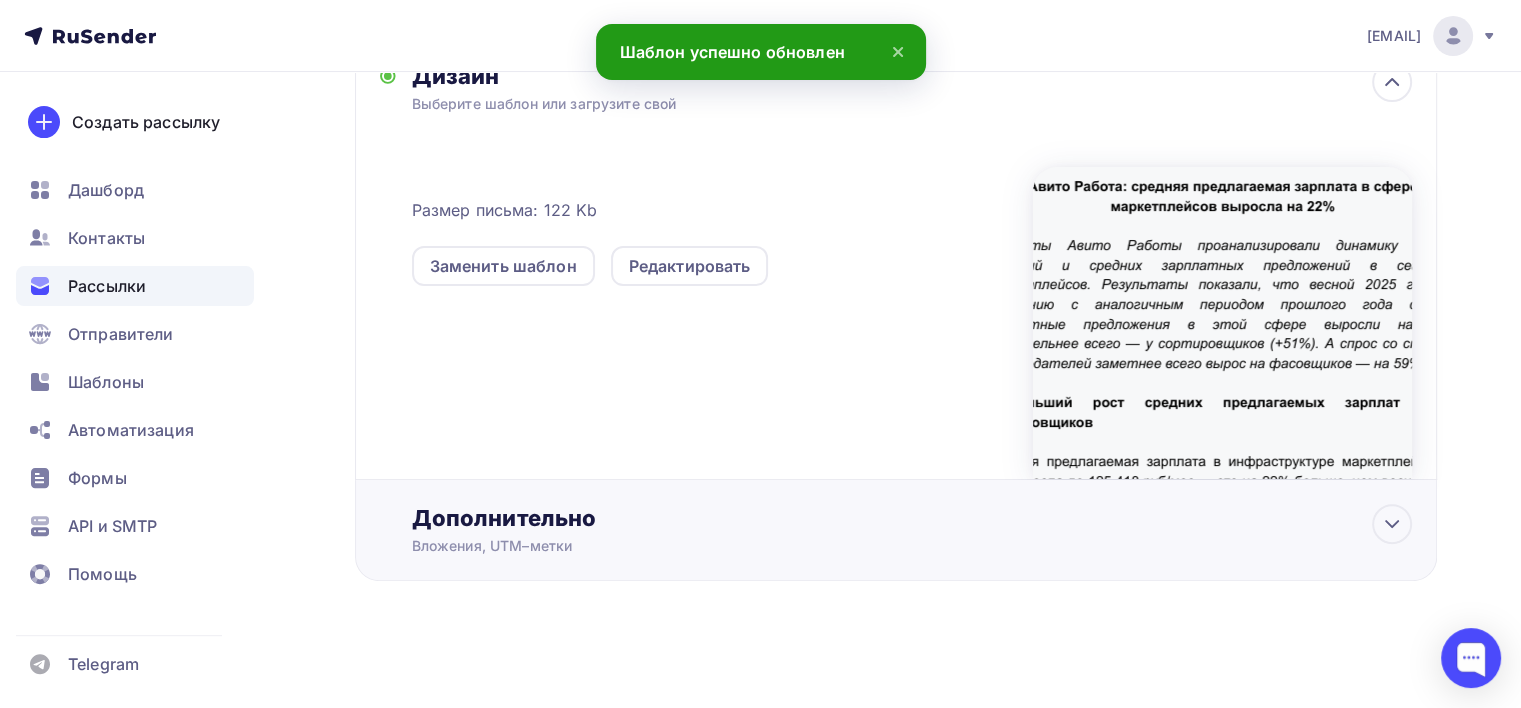 click on "Дополнительно
Вложения, UTM–метки
Вложения       Добавить файл
Максимальный суммарный размер прикрепляемых файлов — 5 Мб.
UTM-метки
Название кампании
Источник кампании
Тип трафика              Сохранить" at bounding box center [896, 530] 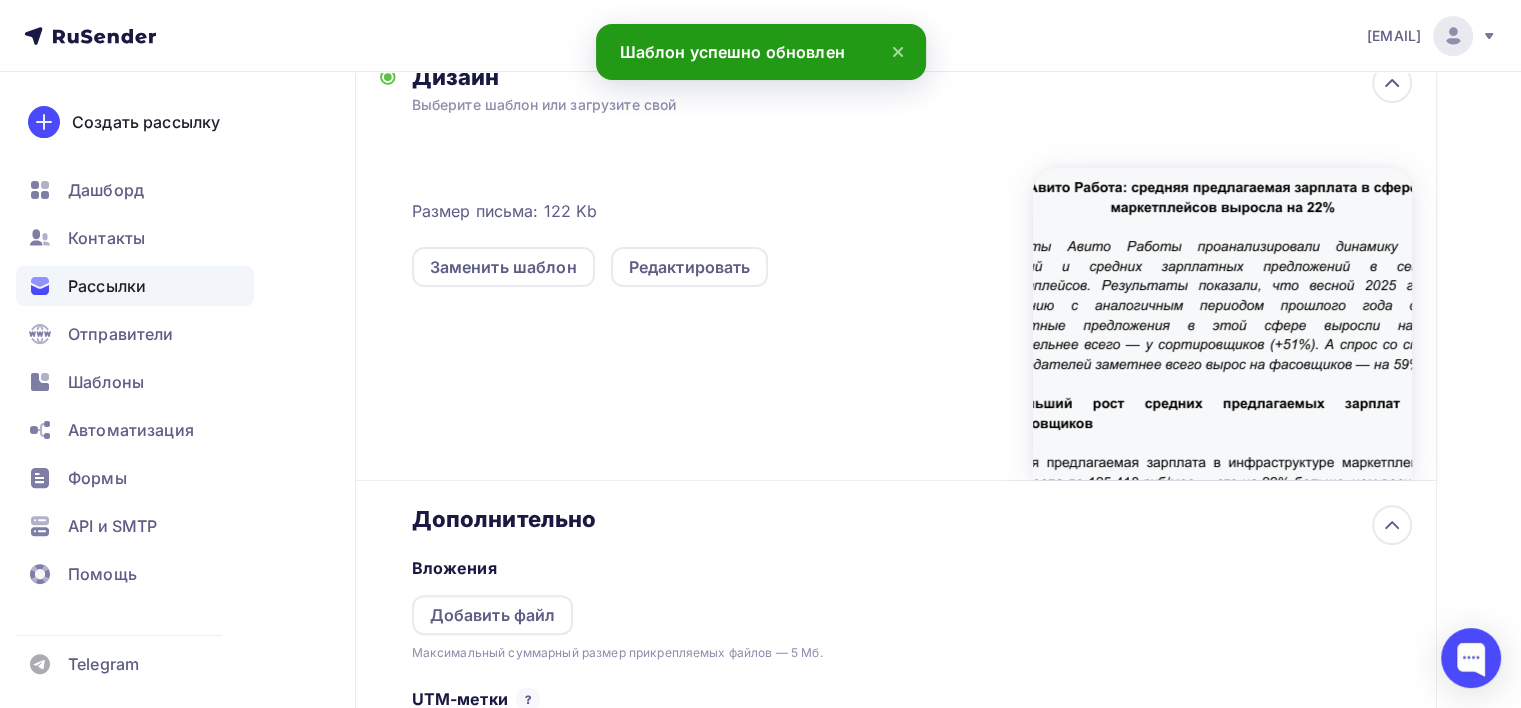 scroll, scrollTop: 0, scrollLeft: 0, axis: both 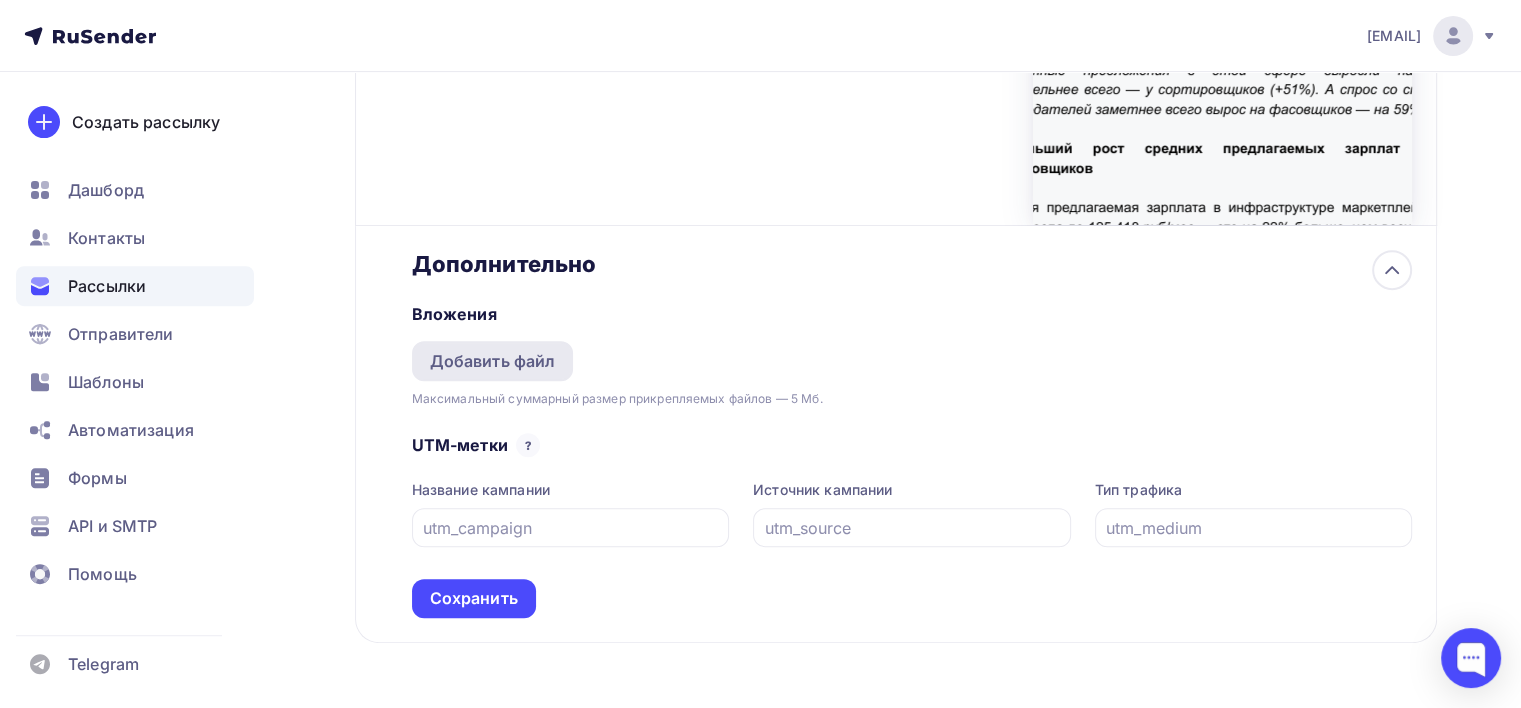 click on "Добавить файл" at bounding box center [493, 361] 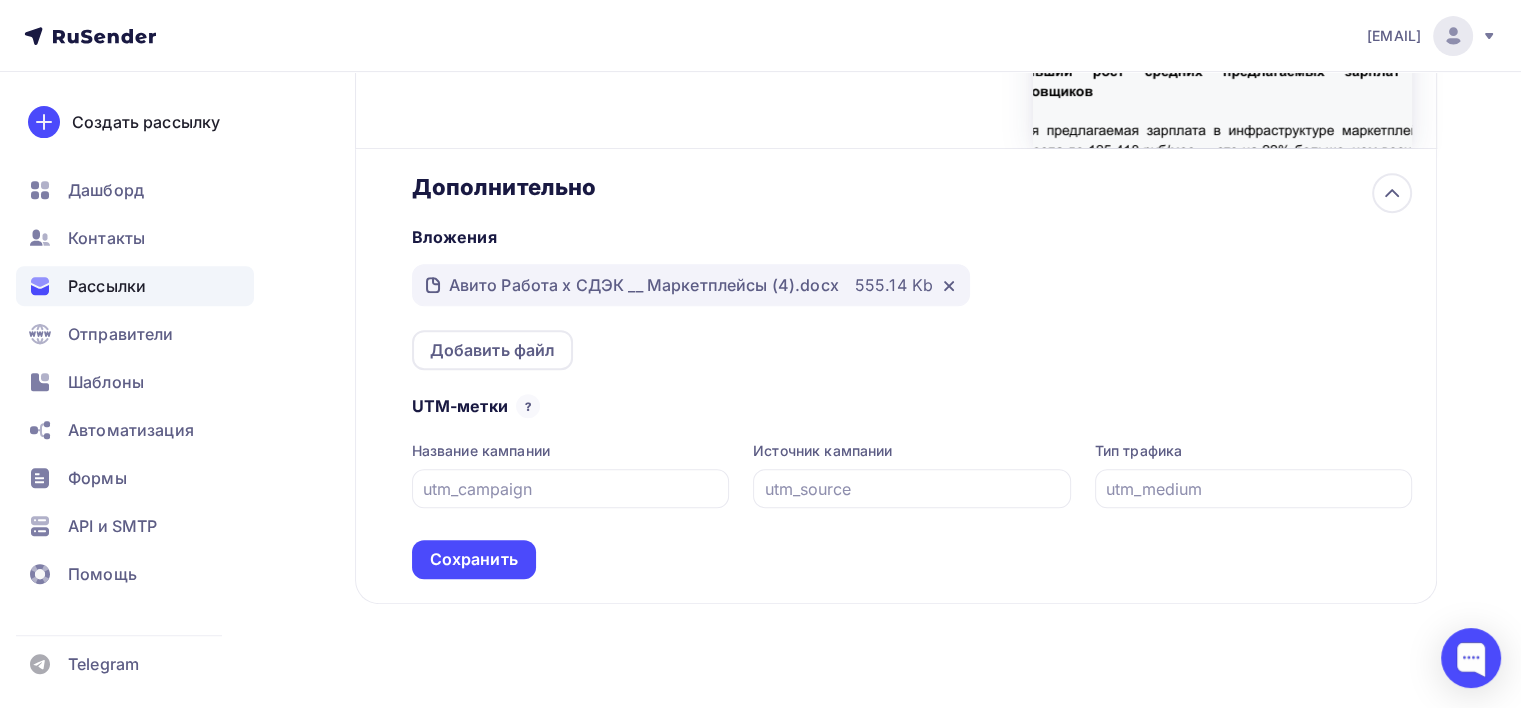 scroll, scrollTop: 808, scrollLeft: 0, axis: vertical 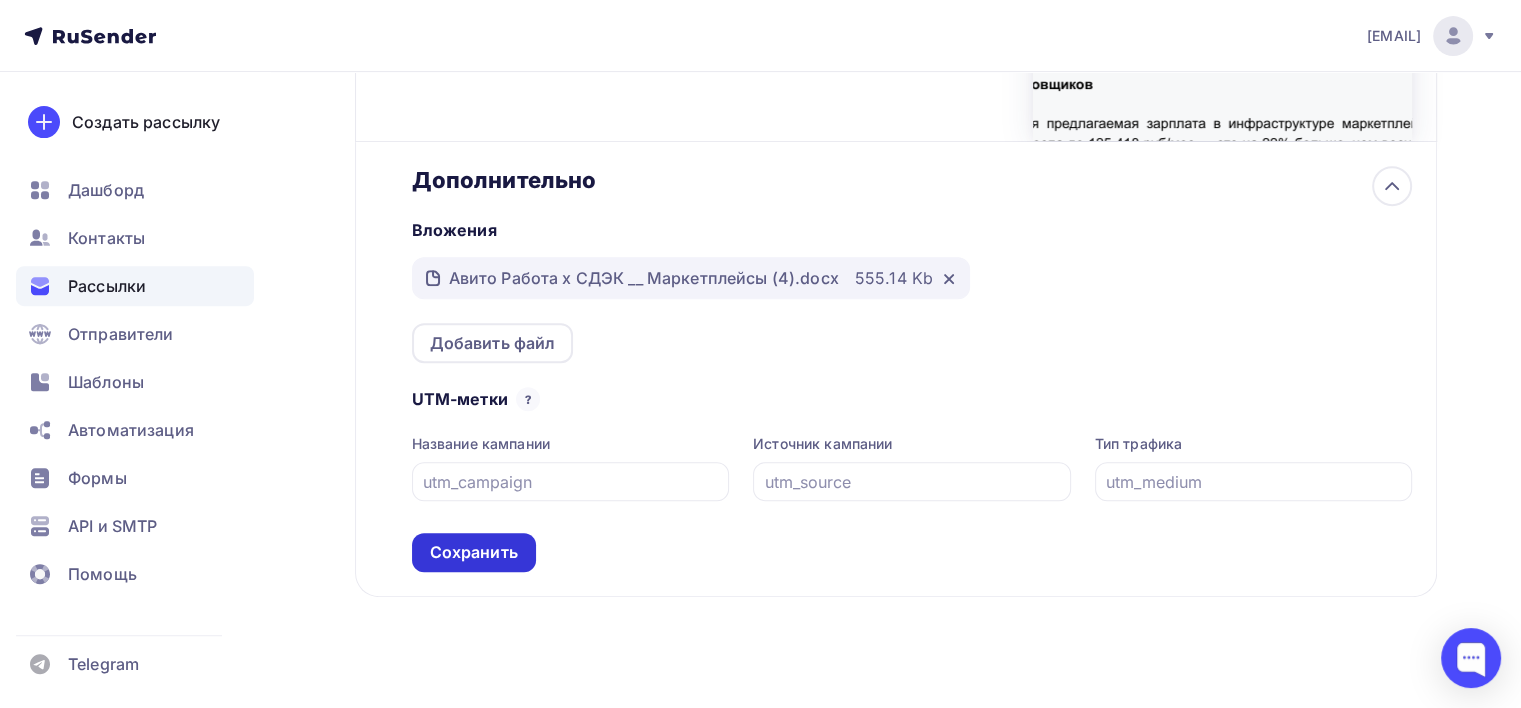 click on "Сохранить" at bounding box center [474, 552] 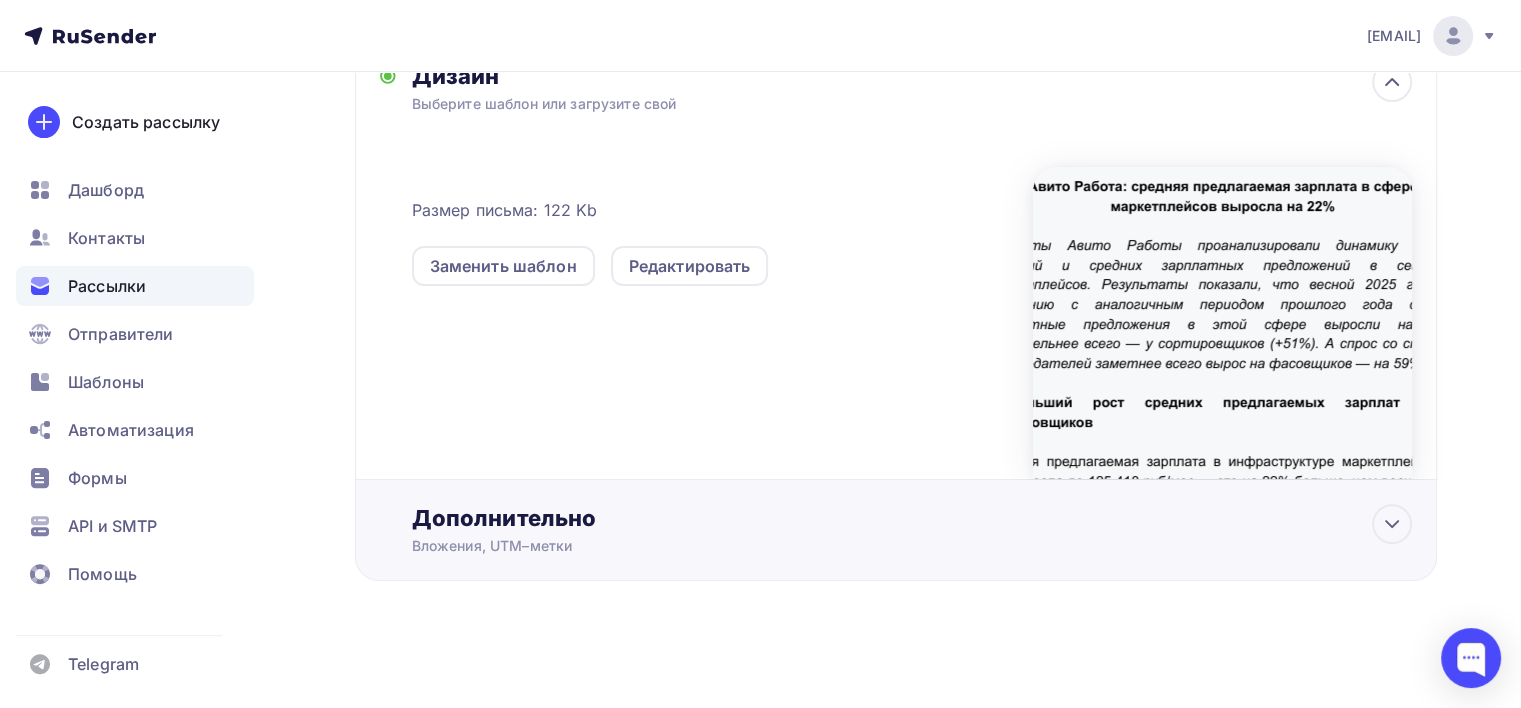 scroll, scrollTop: 0, scrollLeft: 0, axis: both 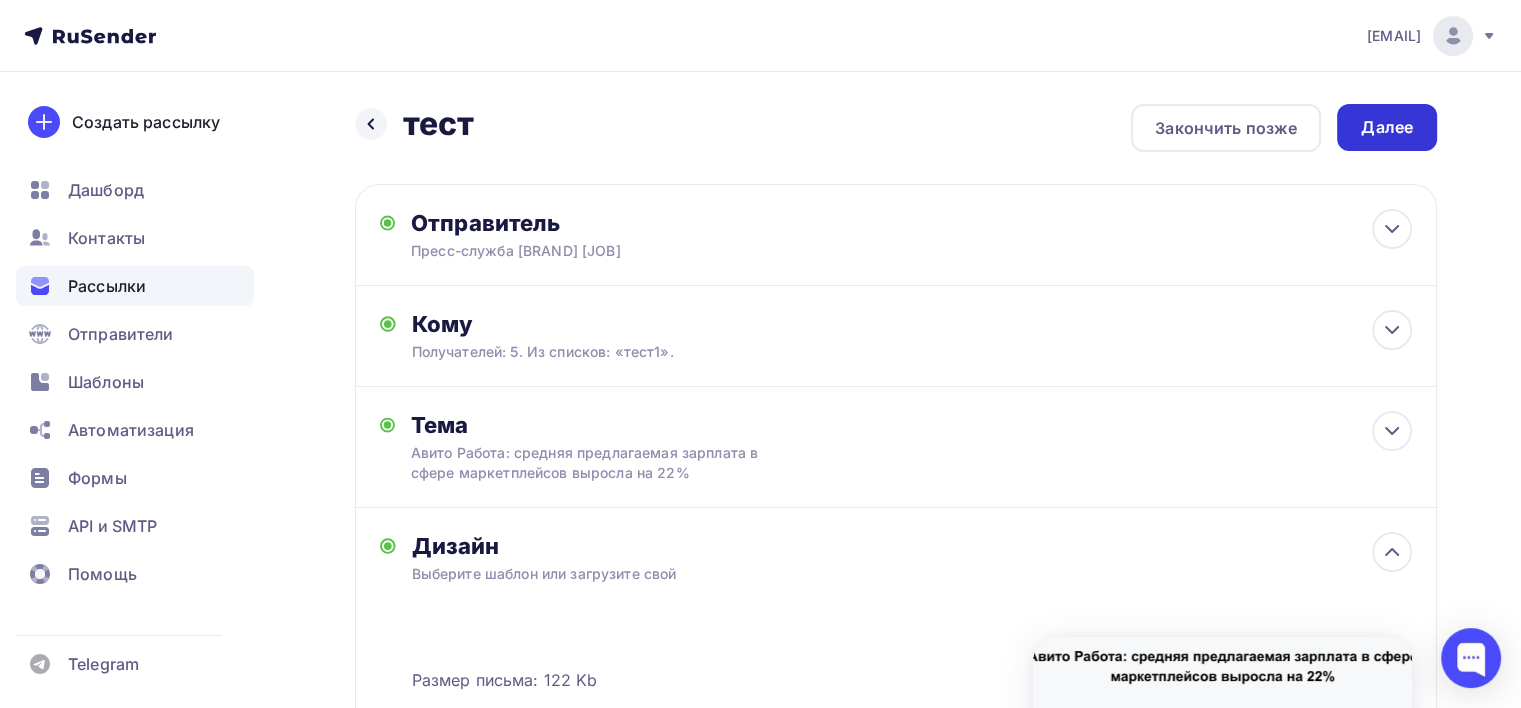 click on "Далее" at bounding box center [1387, 127] 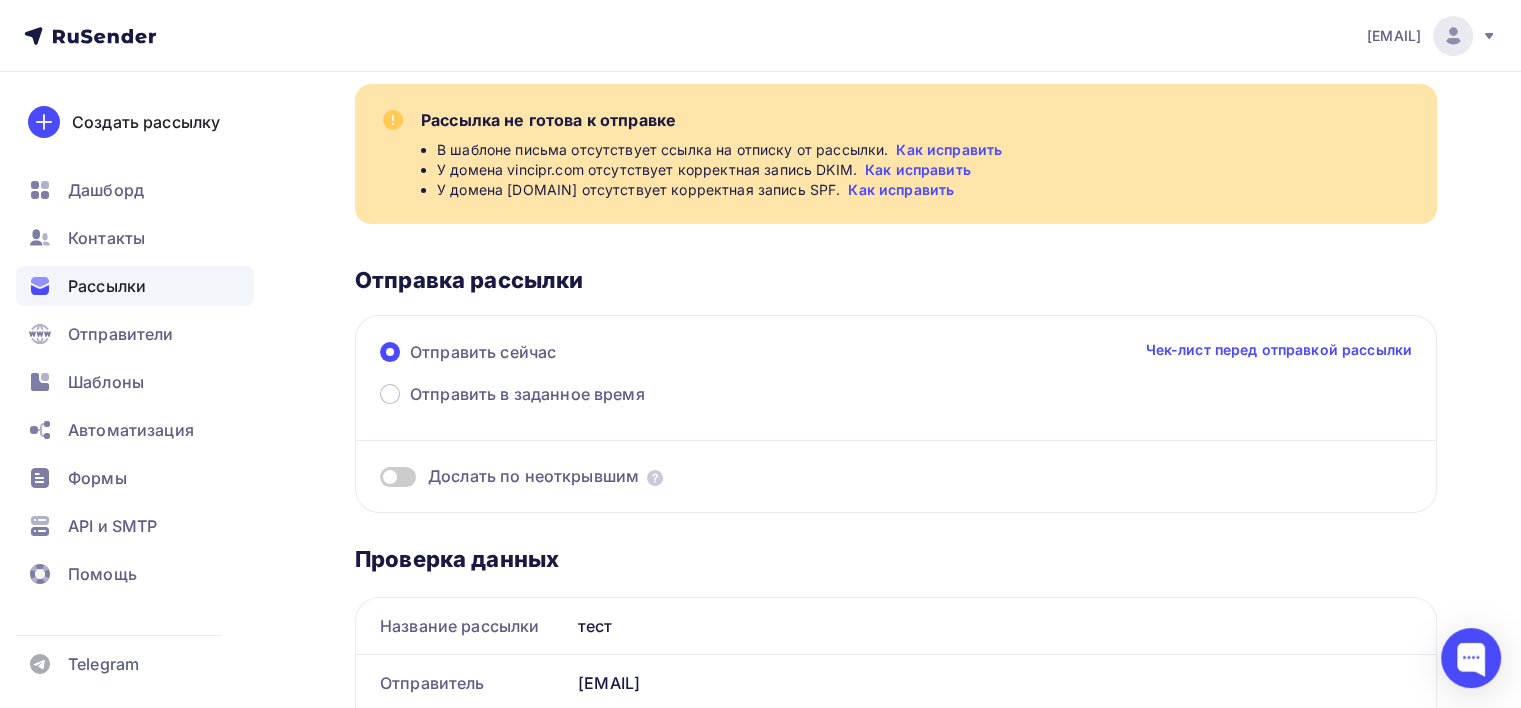 scroll, scrollTop: 0, scrollLeft: 0, axis: both 